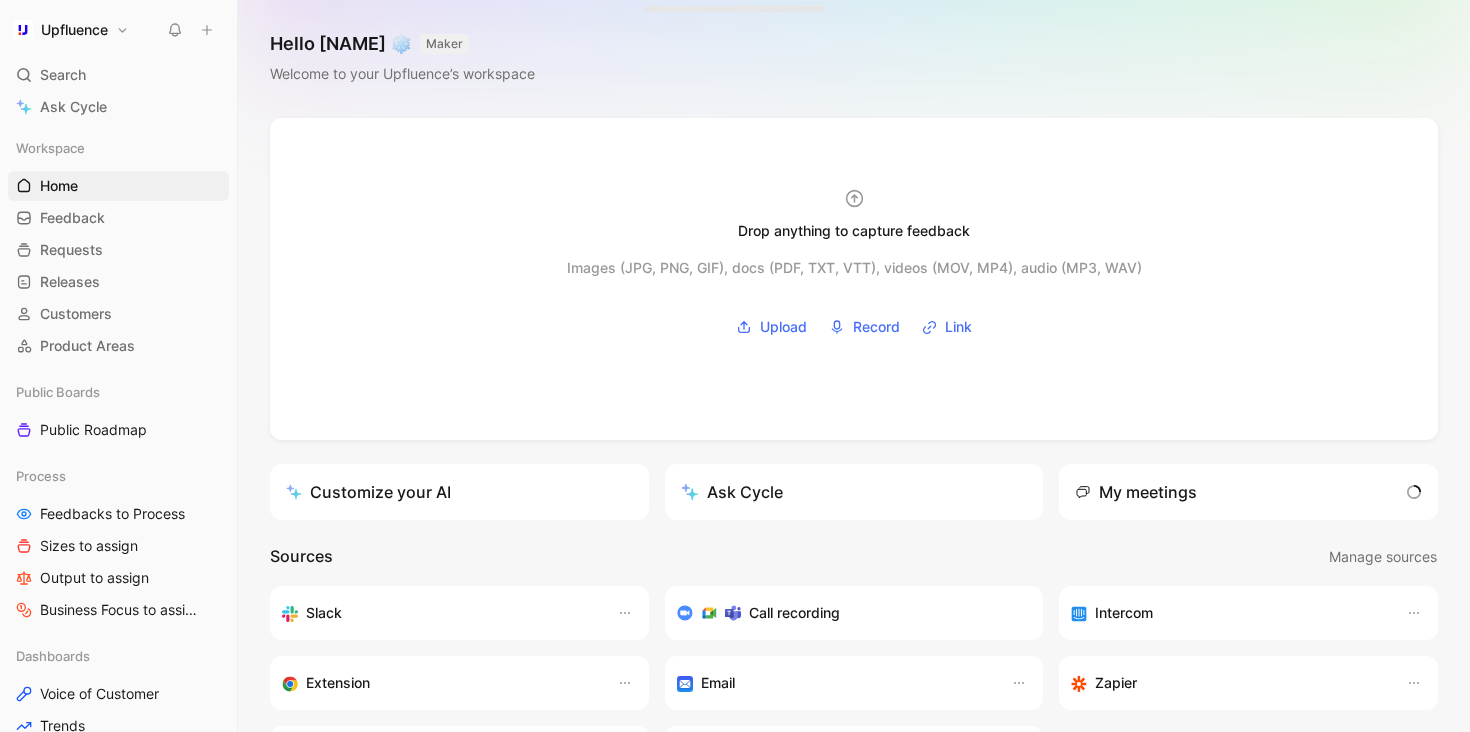 scroll, scrollTop: 0, scrollLeft: 0, axis: both 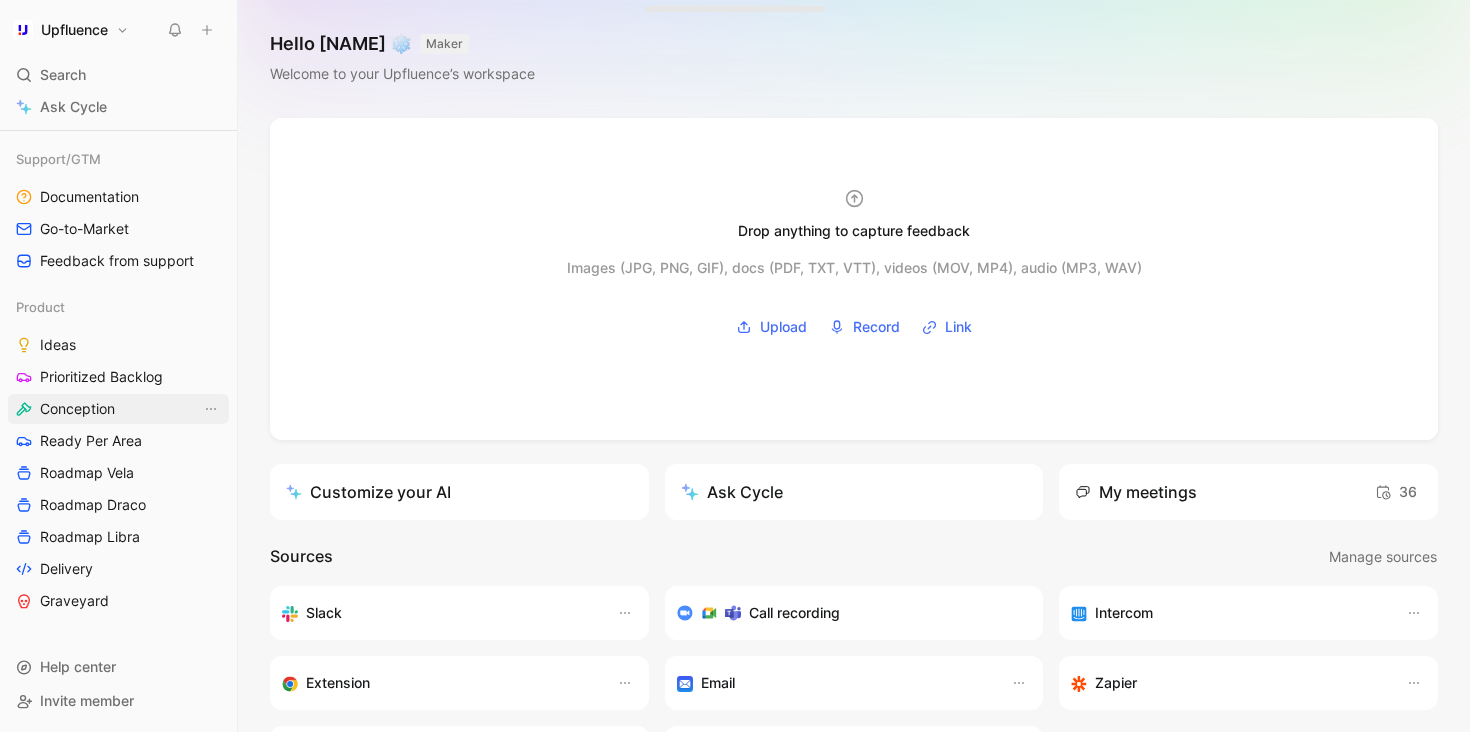 click on "Conception" at bounding box center [118, 409] 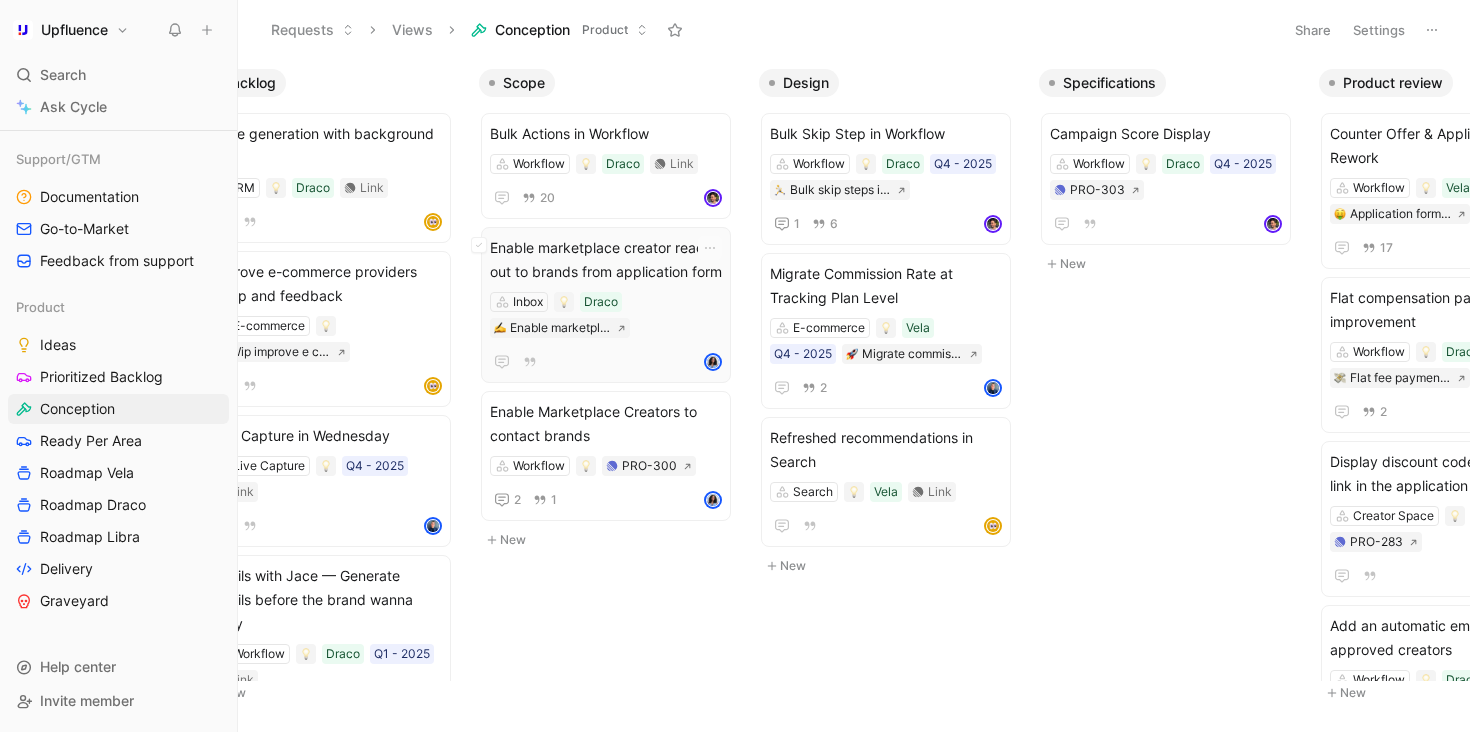 scroll, scrollTop: 0, scrollLeft: 51, axis: horizontal 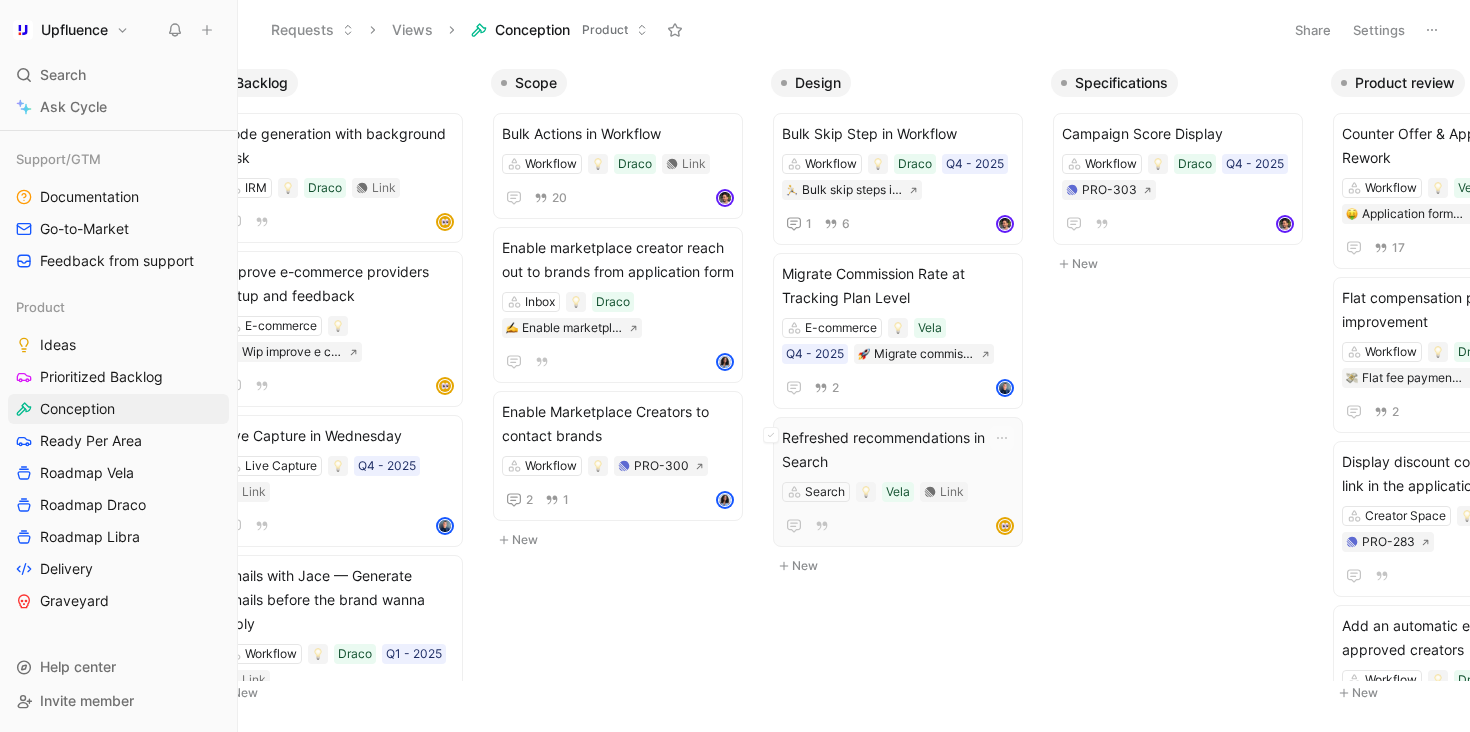 click on "Refreshed recommendations in Search" at bounding box center (898, 450) 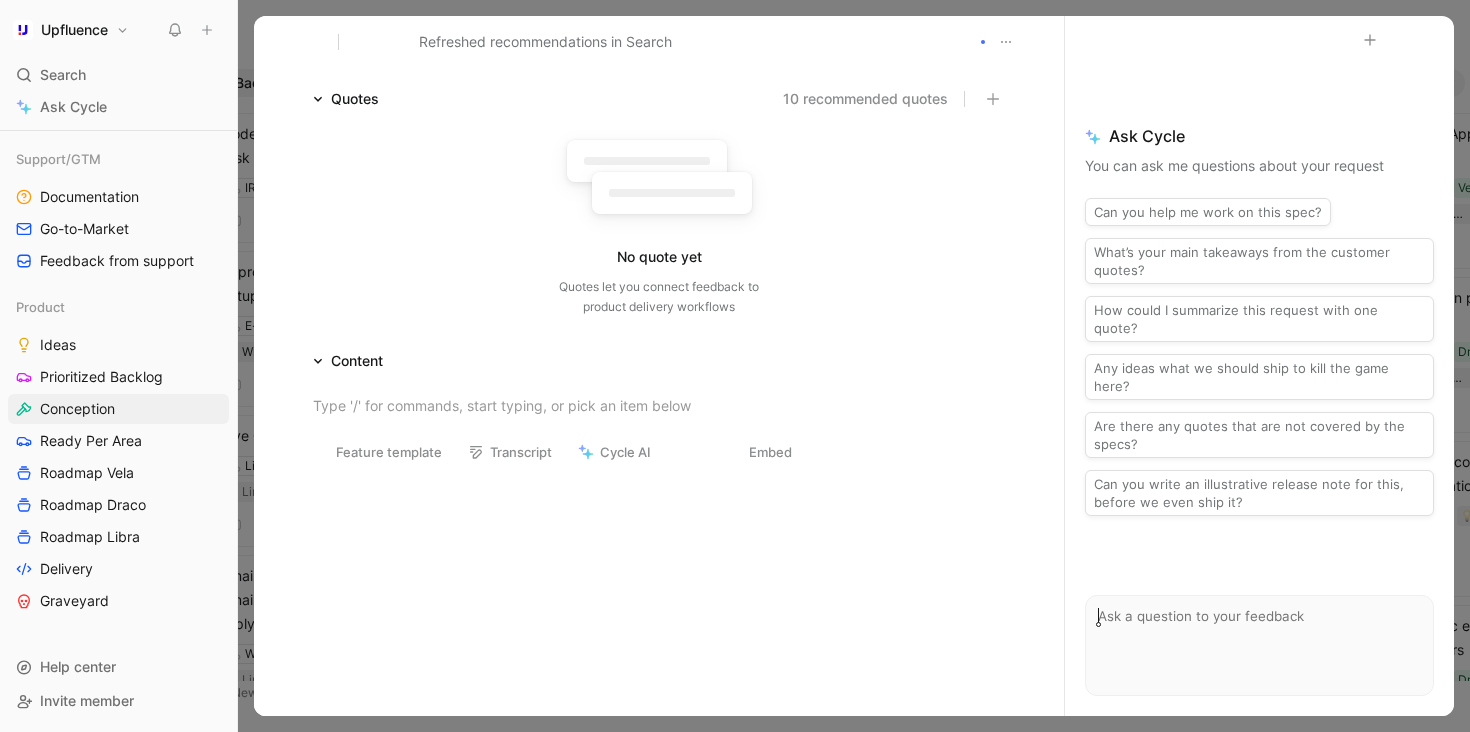 scroll, scrollTop: 194, scrollLeft: 0, axis: vertical 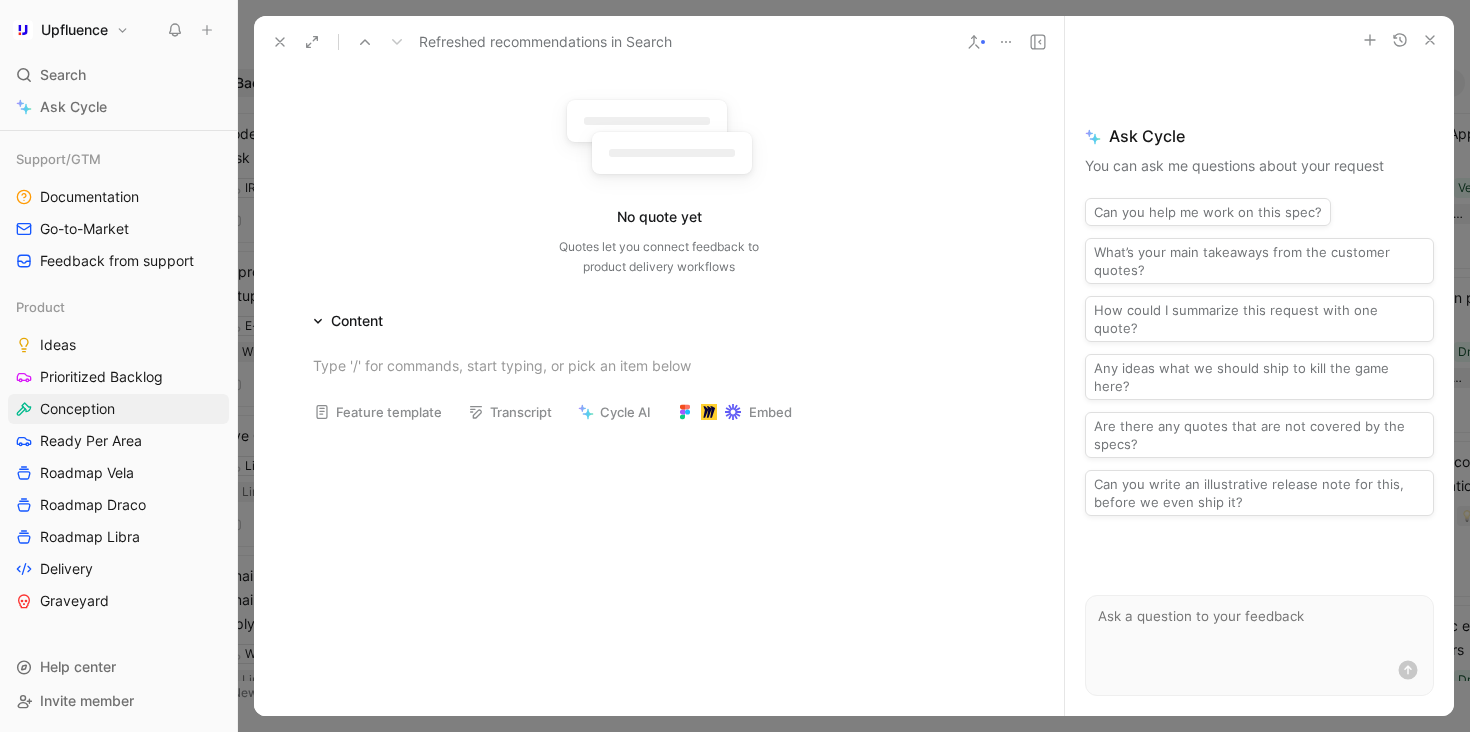 click 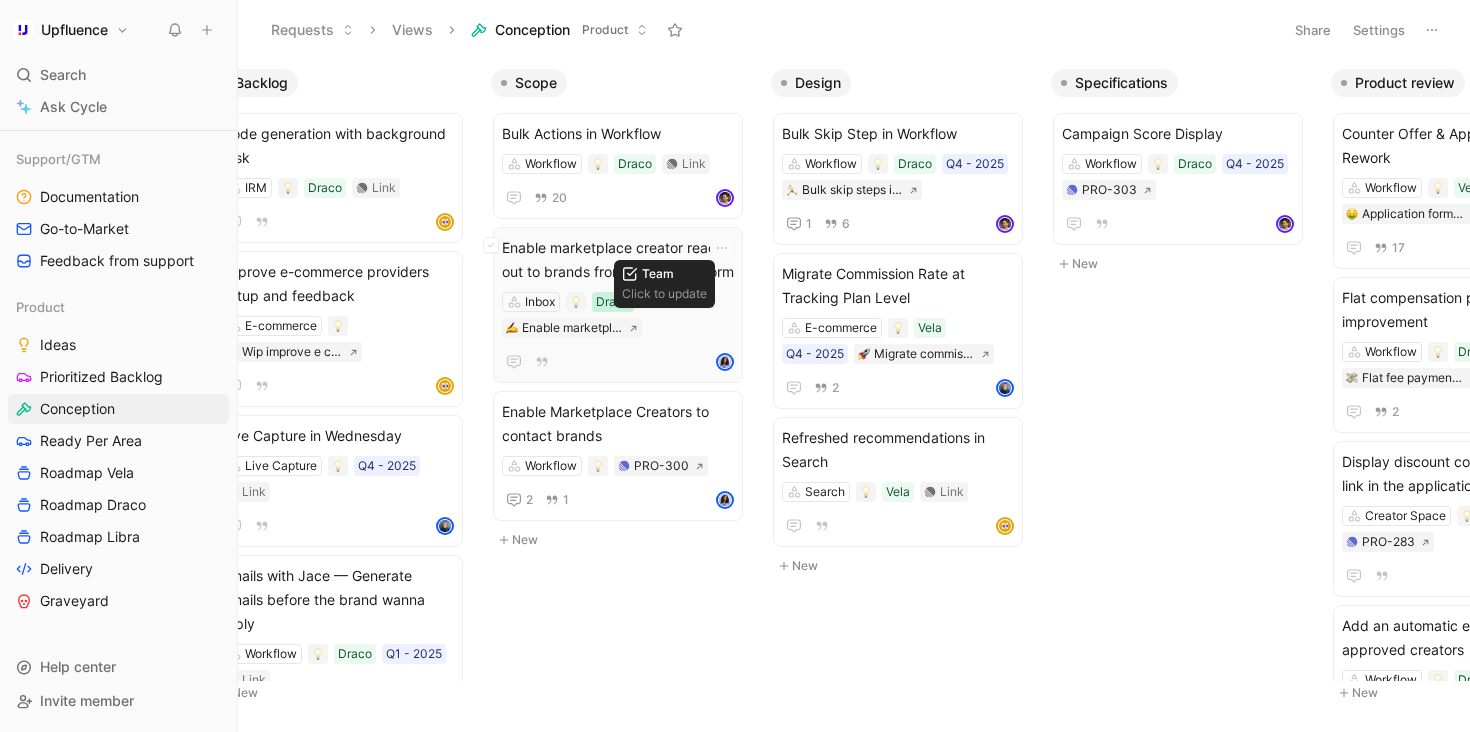 scroll, scrollTop: 0, scrollLeft: 0, axis: both 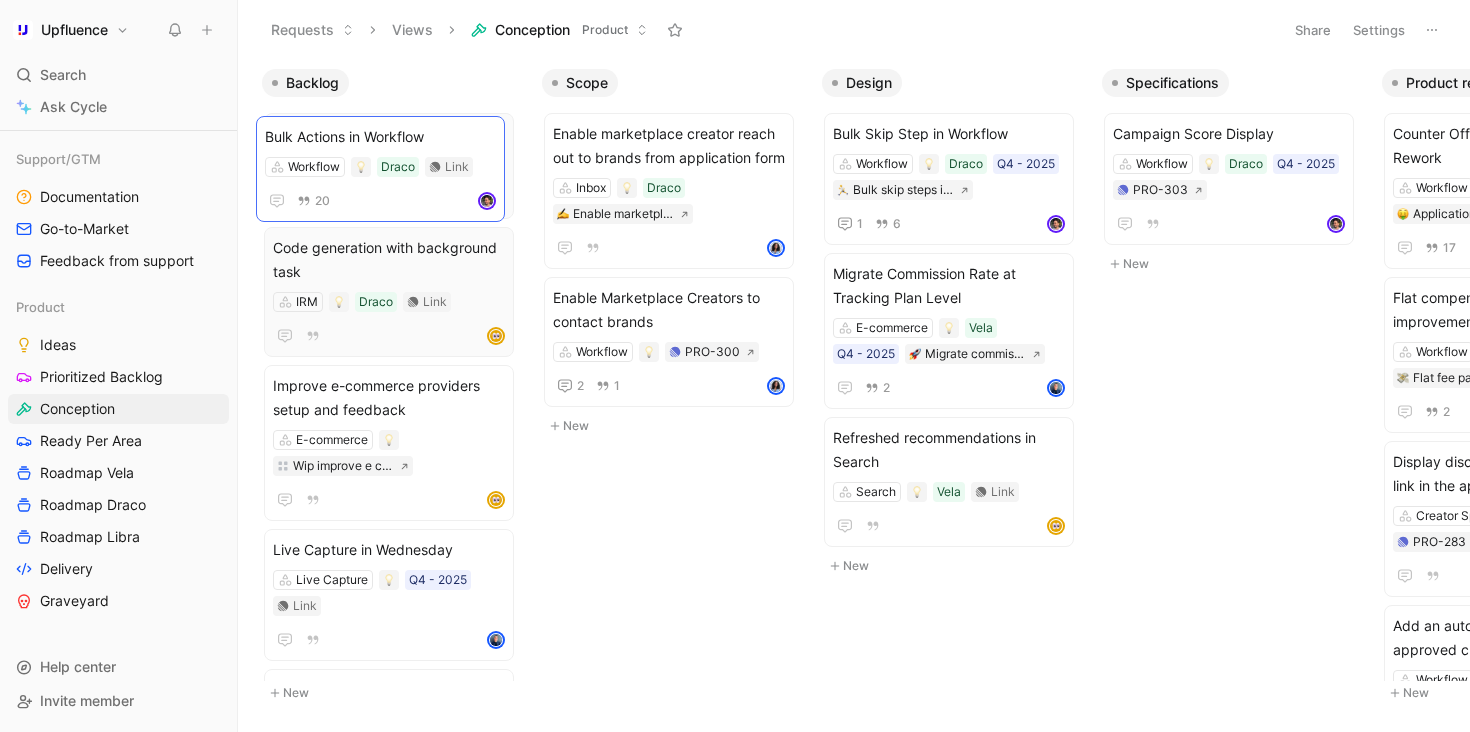drag, startPoint x: 690, startPoint y: 130, endPoint x: 429, endPoint y: 133, distance: 261.01724 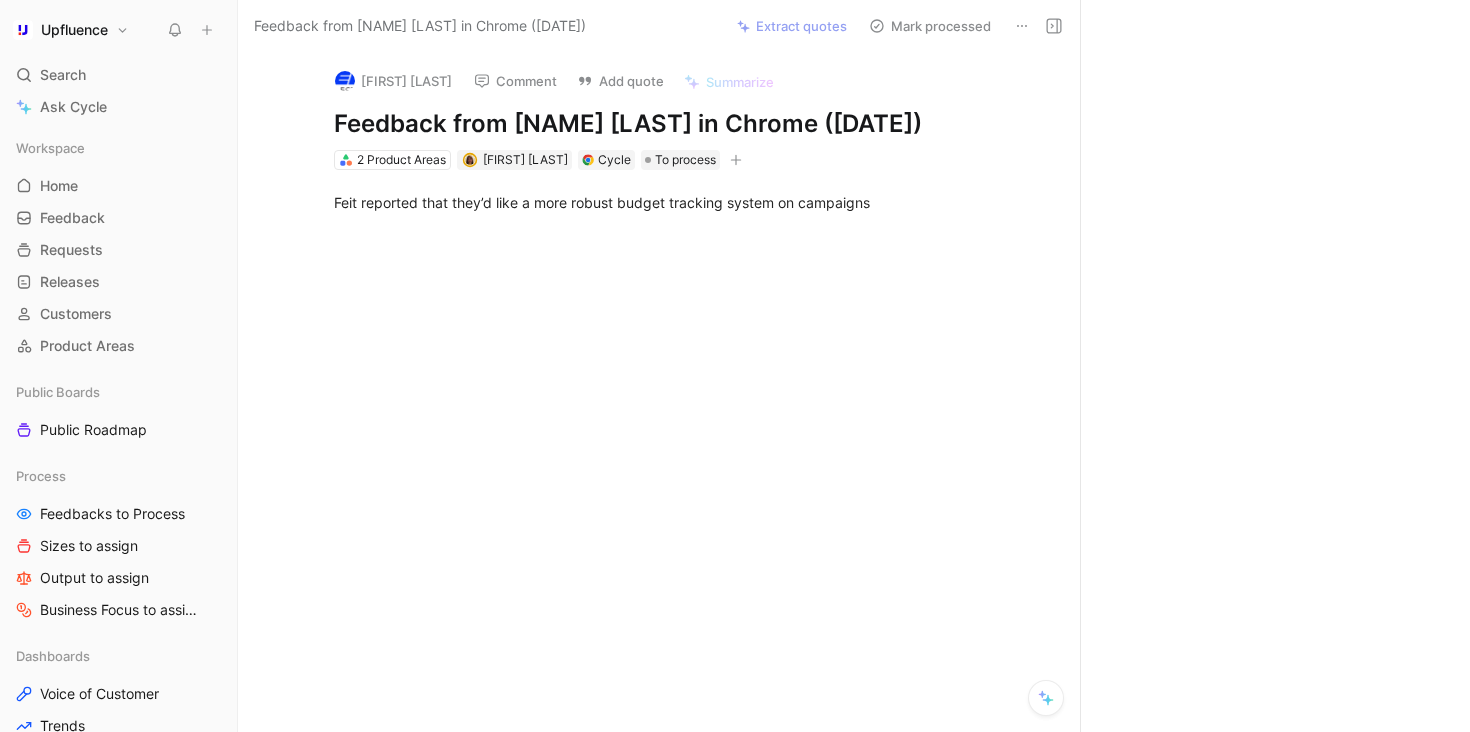 scroll, scrollTop: 0, scrollLeft: 0, axis: both 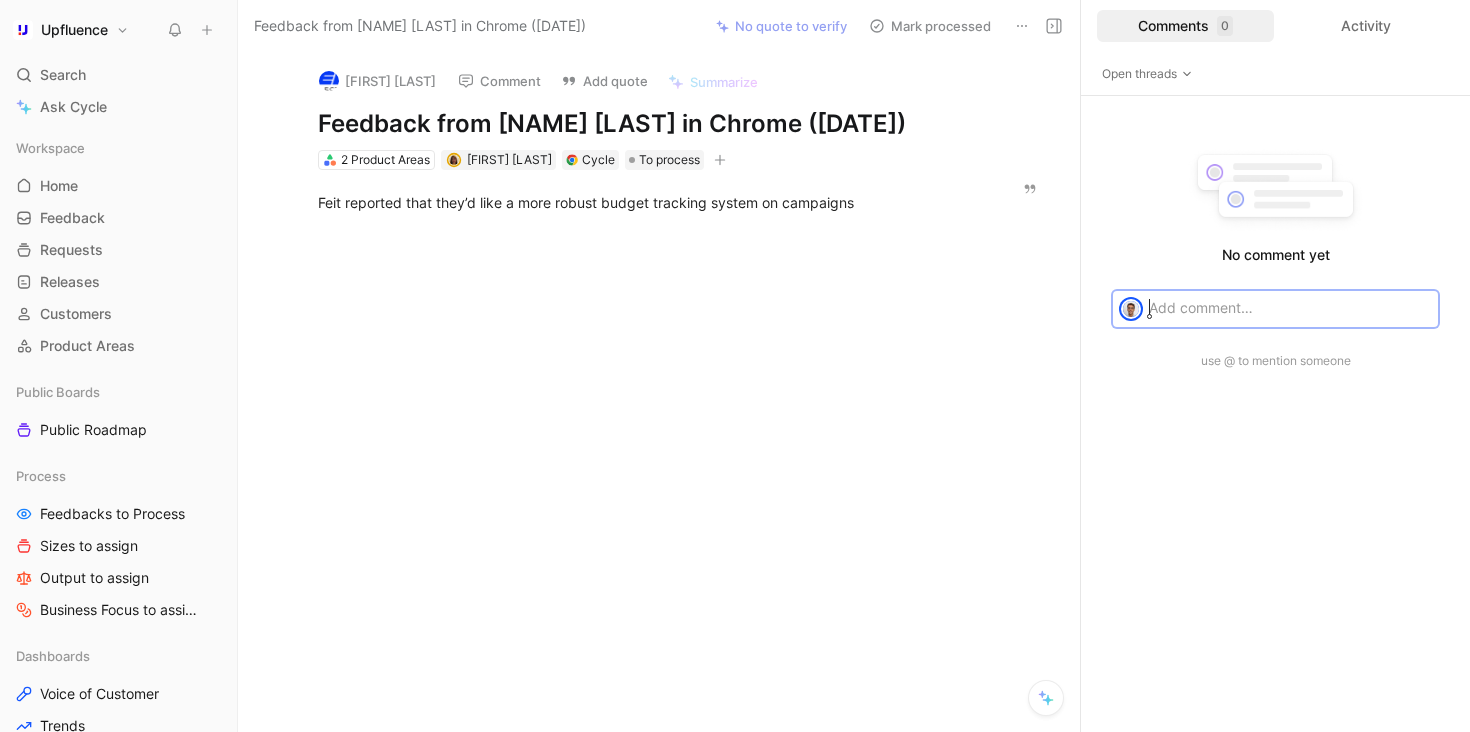 click on "Comment" at bounding box center (499, 81) 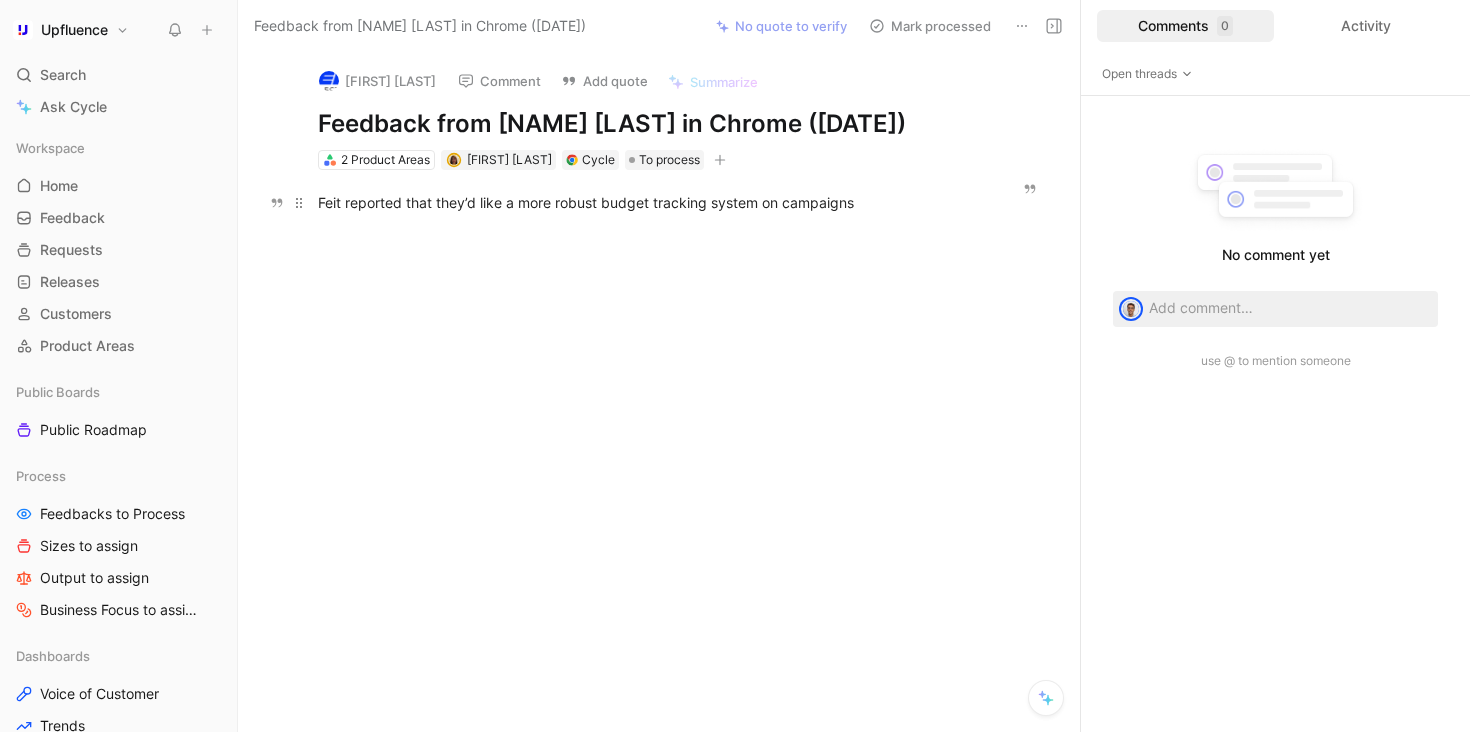 click on "Feit reported that they’d like a more robust budget tracking system on campaigns" at bounding box center [649, 202] 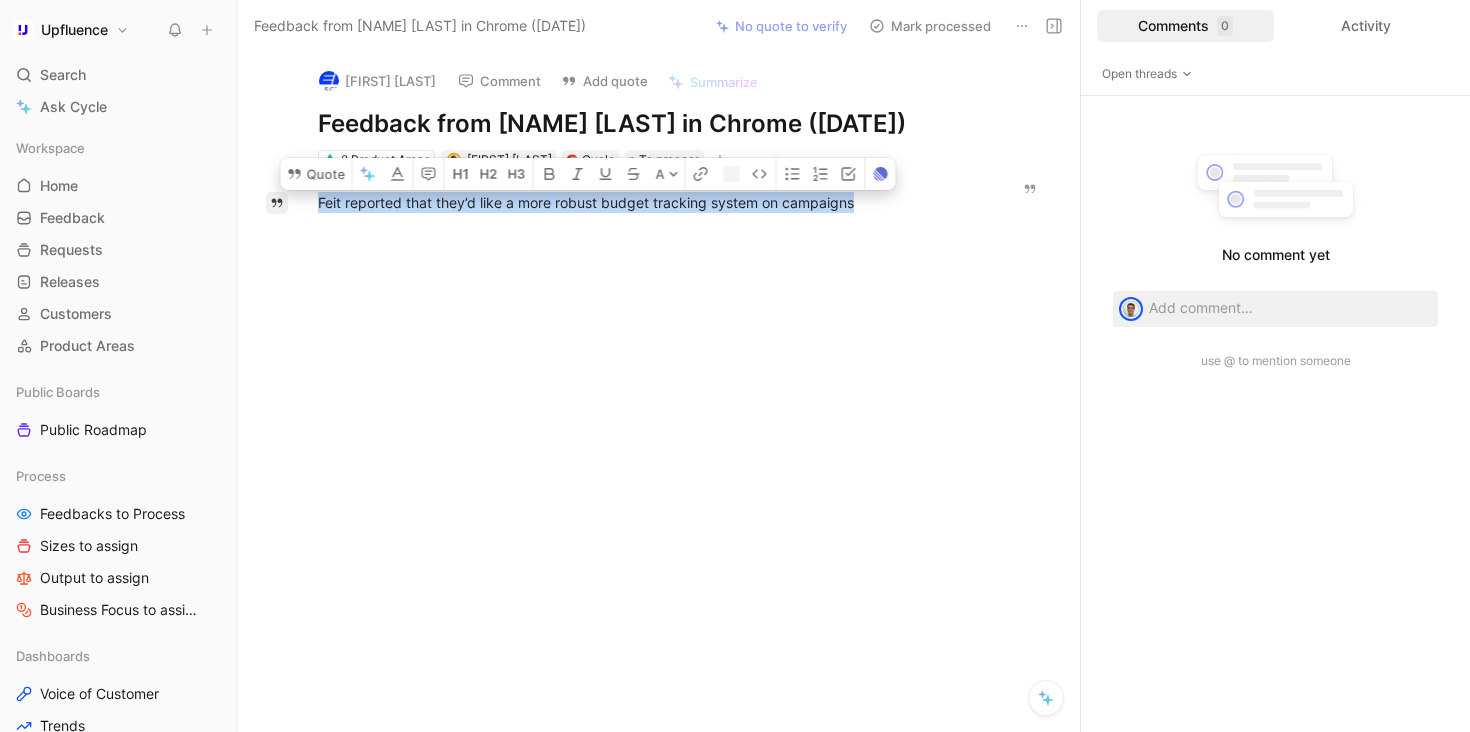 drag, startPoint x: 870, startPoint y: 208, endPoint x: 279, endPoint y: 208, distance: 591 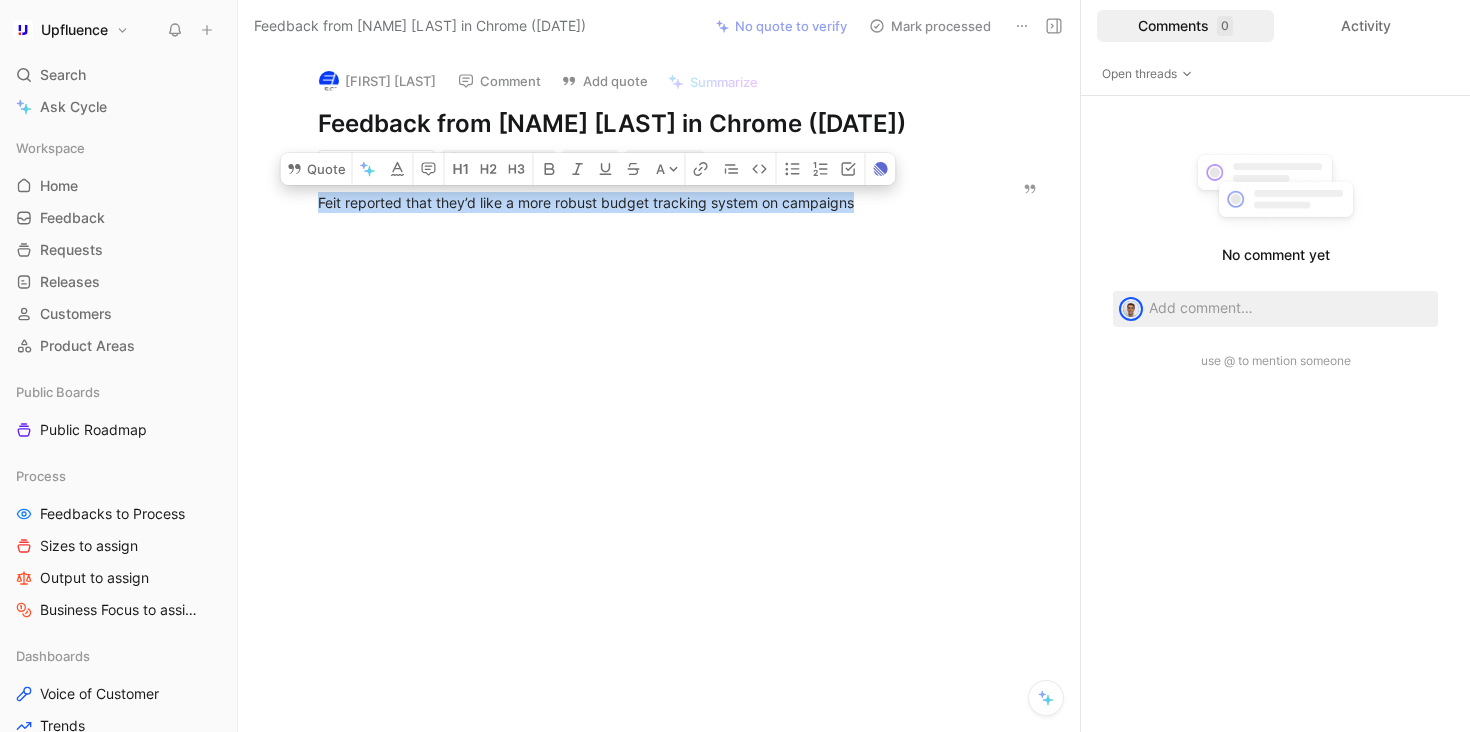 click on "Feit reported that they’d like a more robust budget tracking system on campaigns" at bounding box center [649, 202] 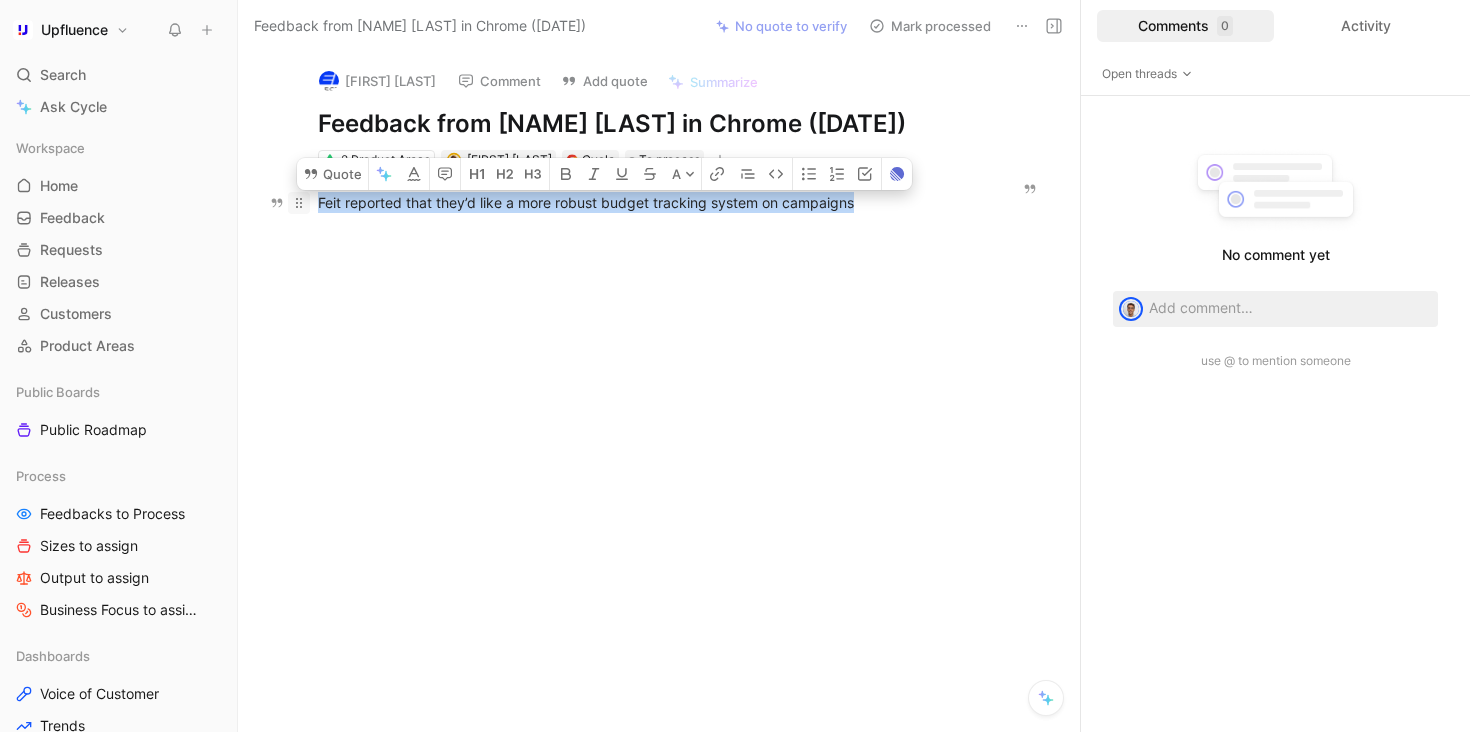 drag, startPoint x: 888, startPoint y: 206, endPoint x: 291, endPoint y: 211, distance: 597.02094 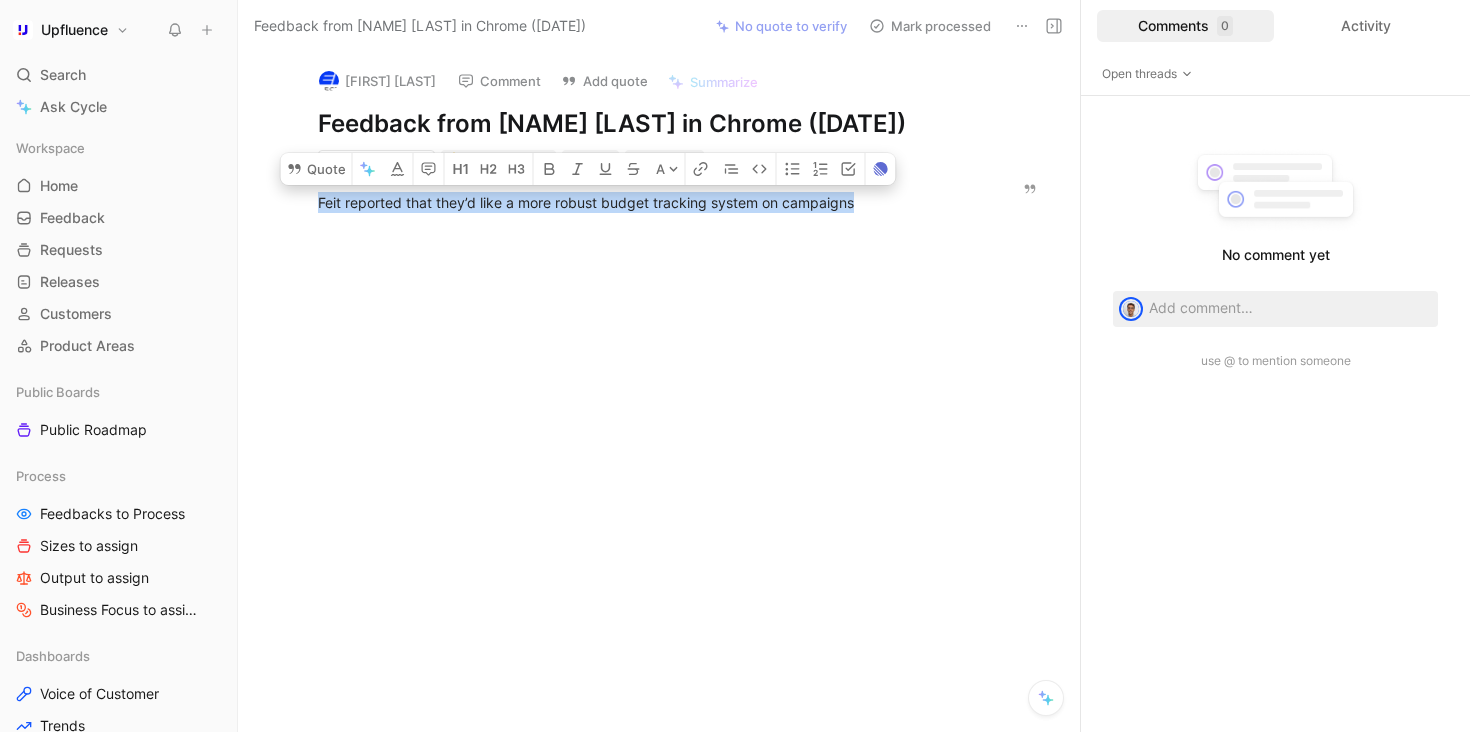 click at bounding box center [649, 345] 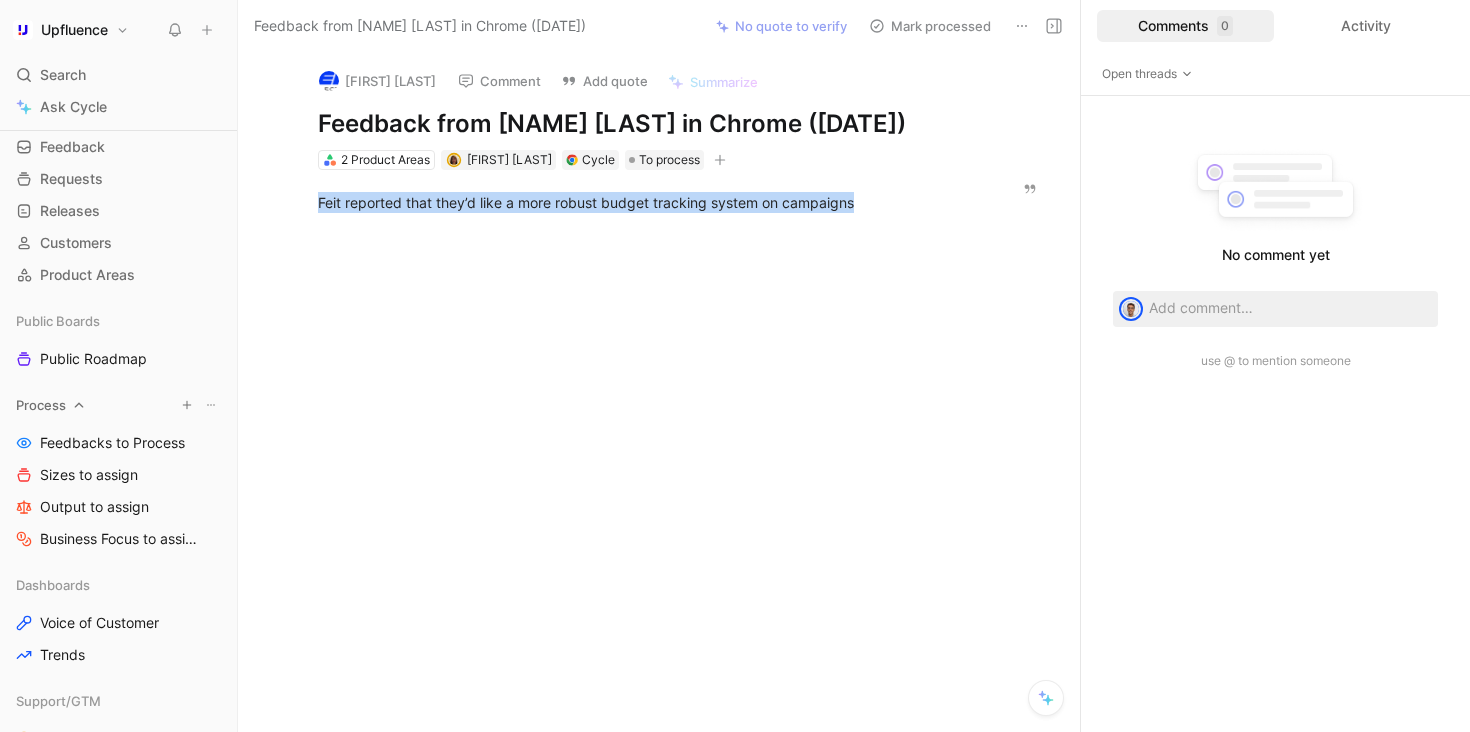 scroll, scrollTop: 84, scrollLeft: 0, axis: vertical 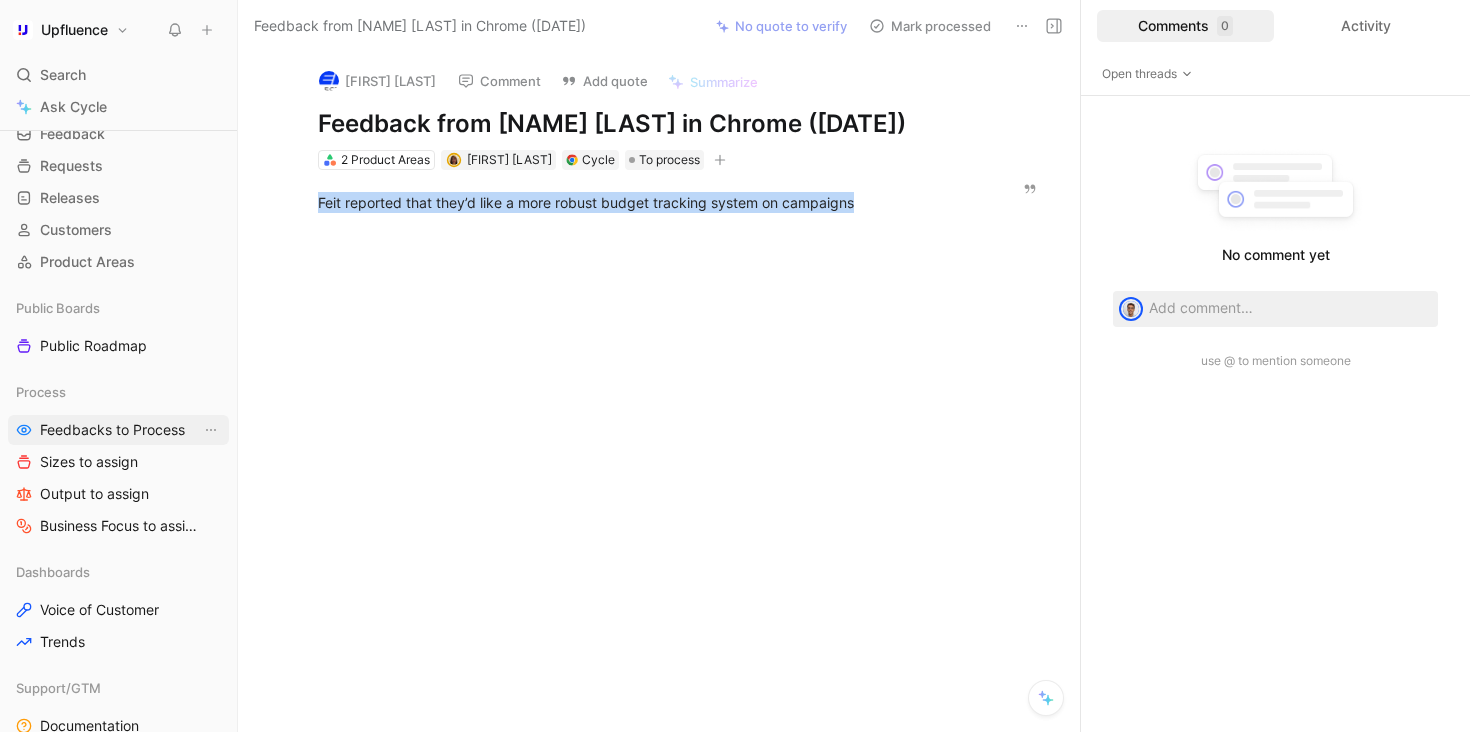 click on "Feedbacks to Process" at bounding box center [112, 430] 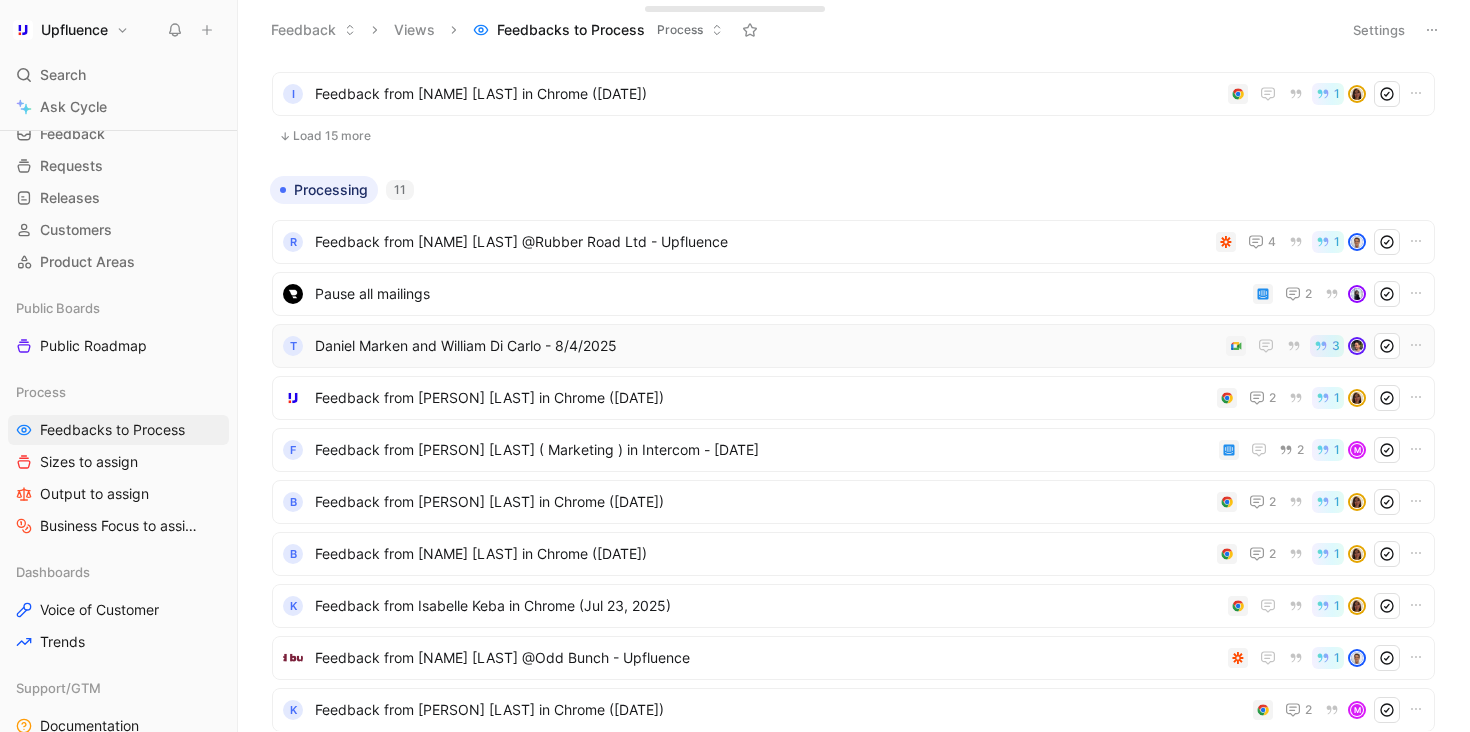 scroll, scrollTop: 734, scrollLeft: 0, axis: vertical 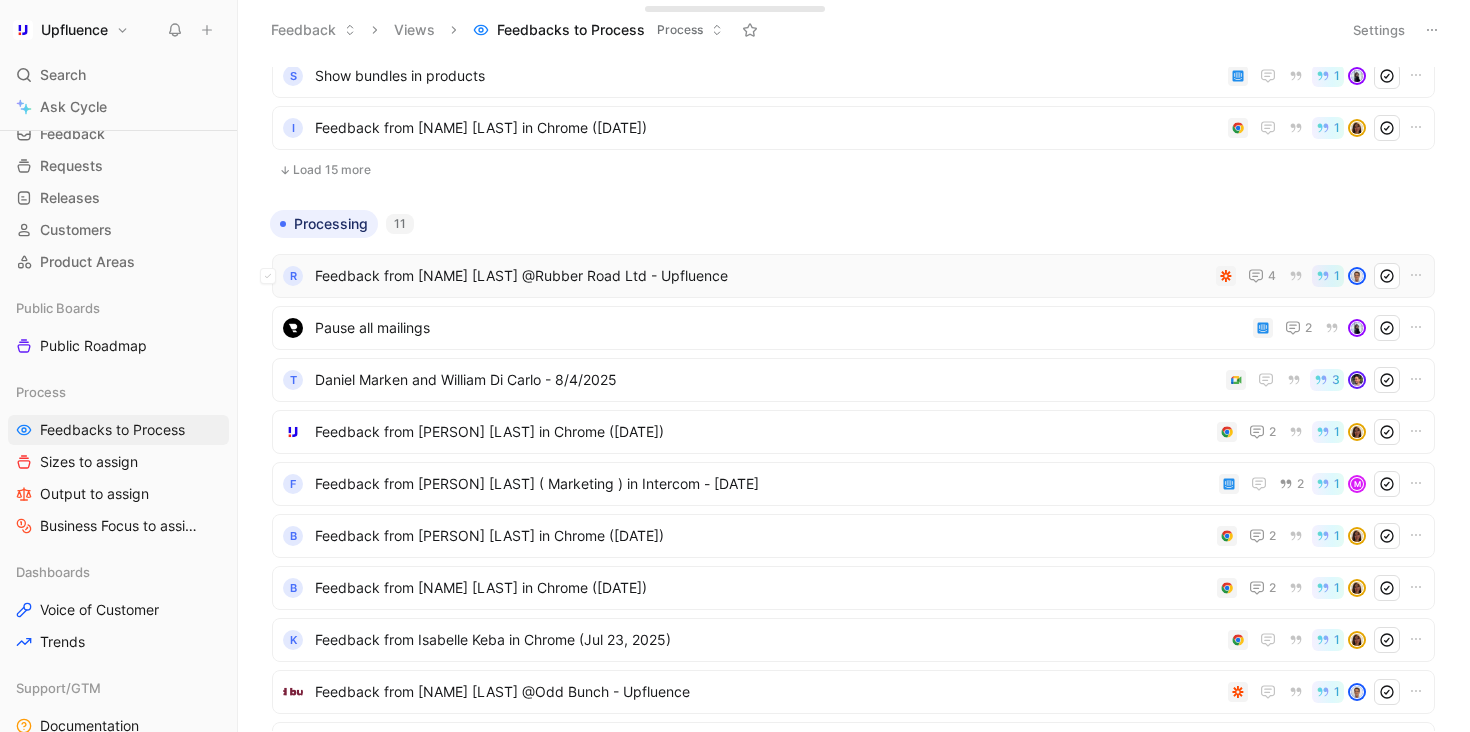 click on "Feedback from [NAME] [LAST] @Rubber Road Ltd - Upfluence" at bounding box center (761, 276) 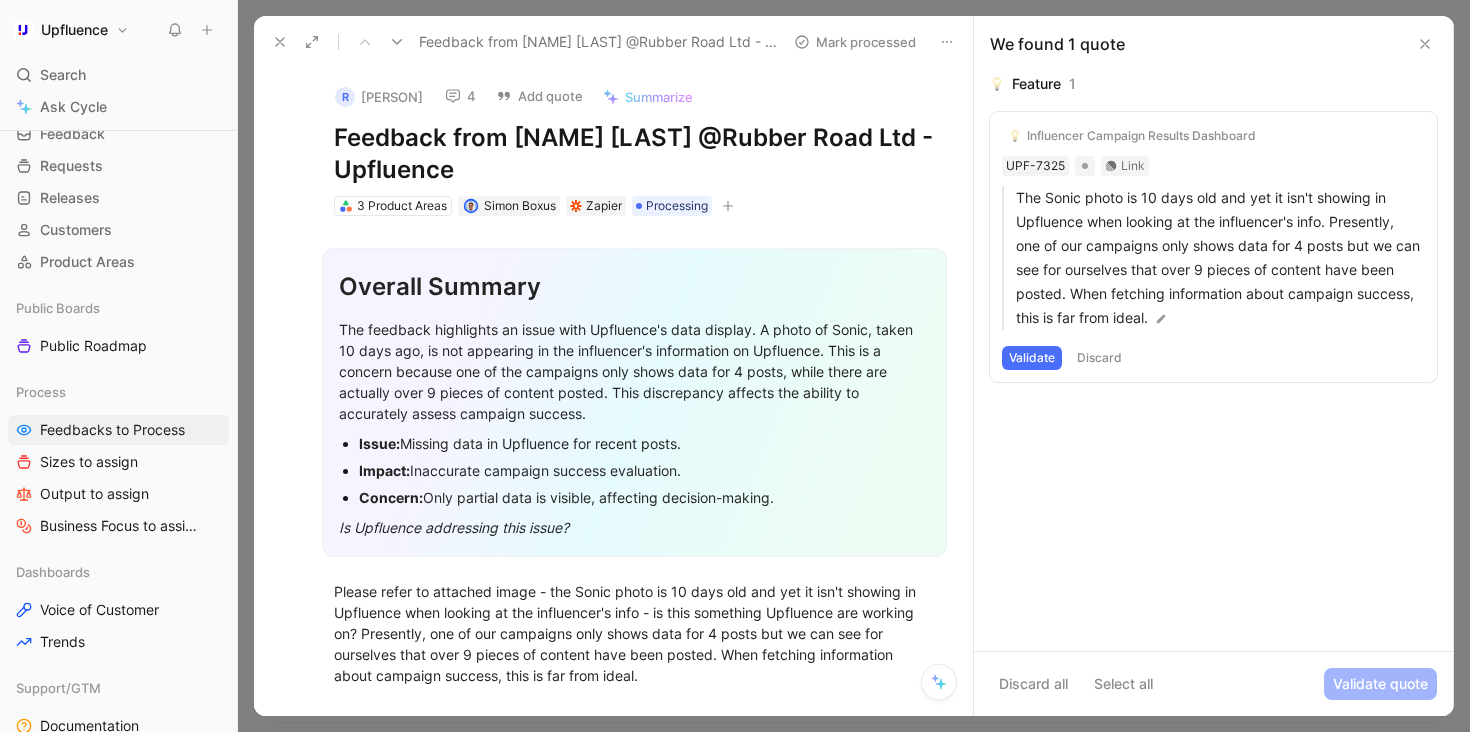 click 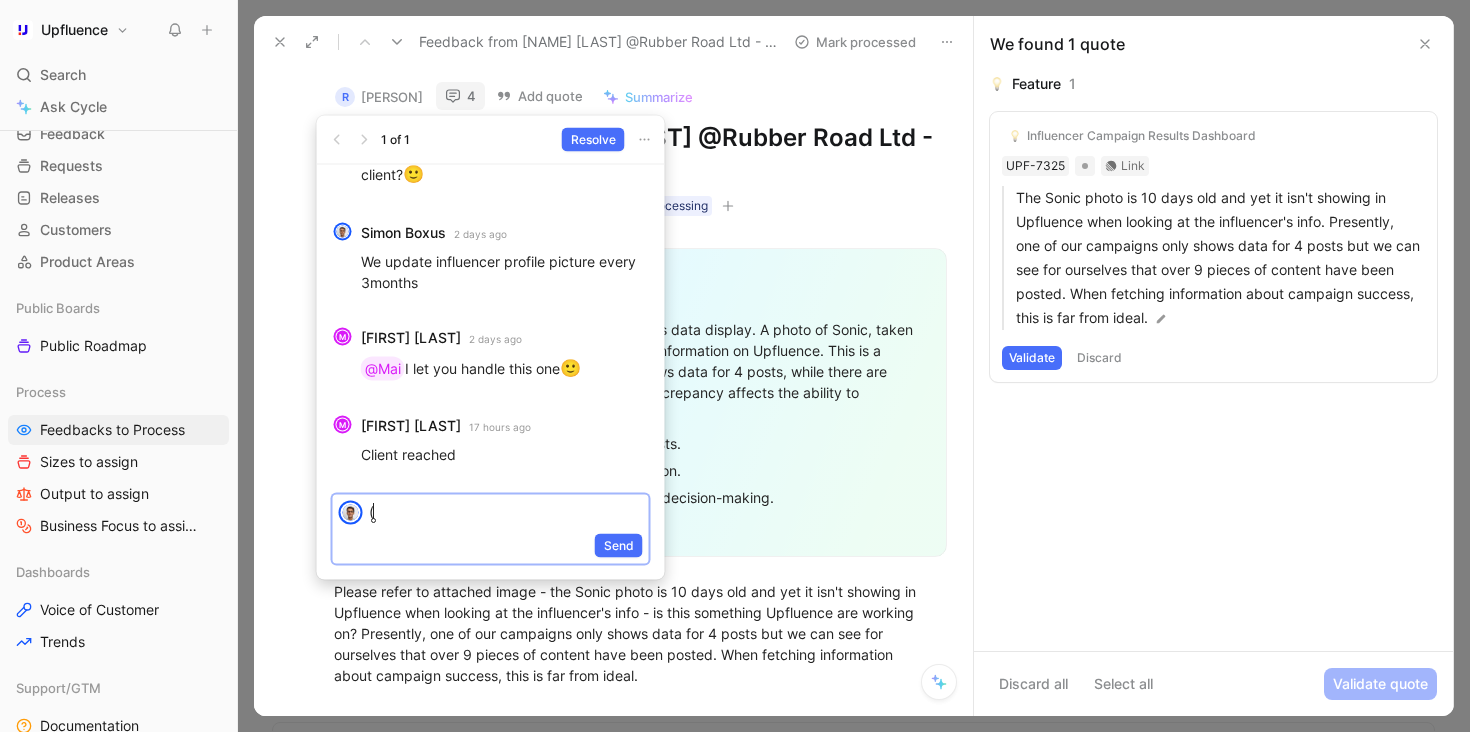 click on "(" at bounding box center (506, 511) 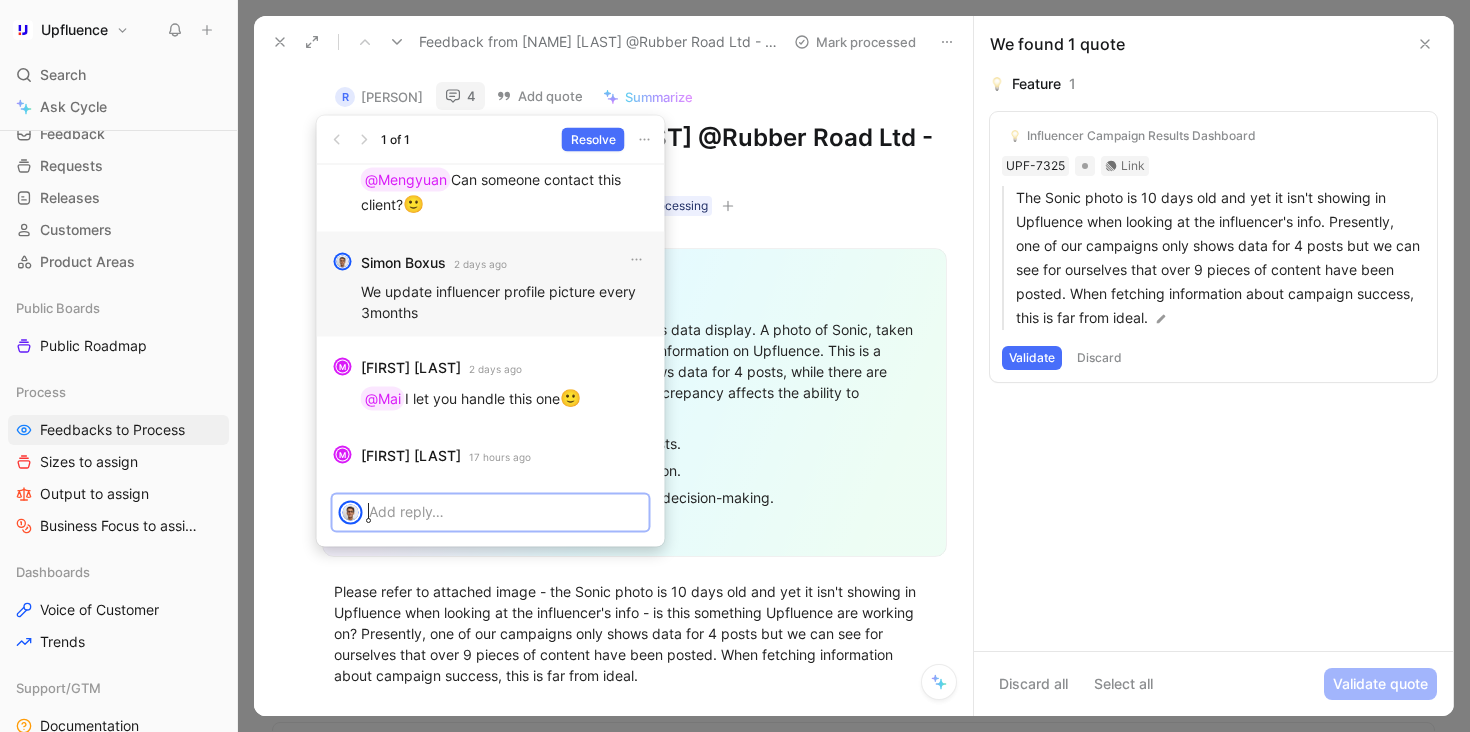 scroll, scrollTop: -37, scrollLeft: 0, axis: vertical 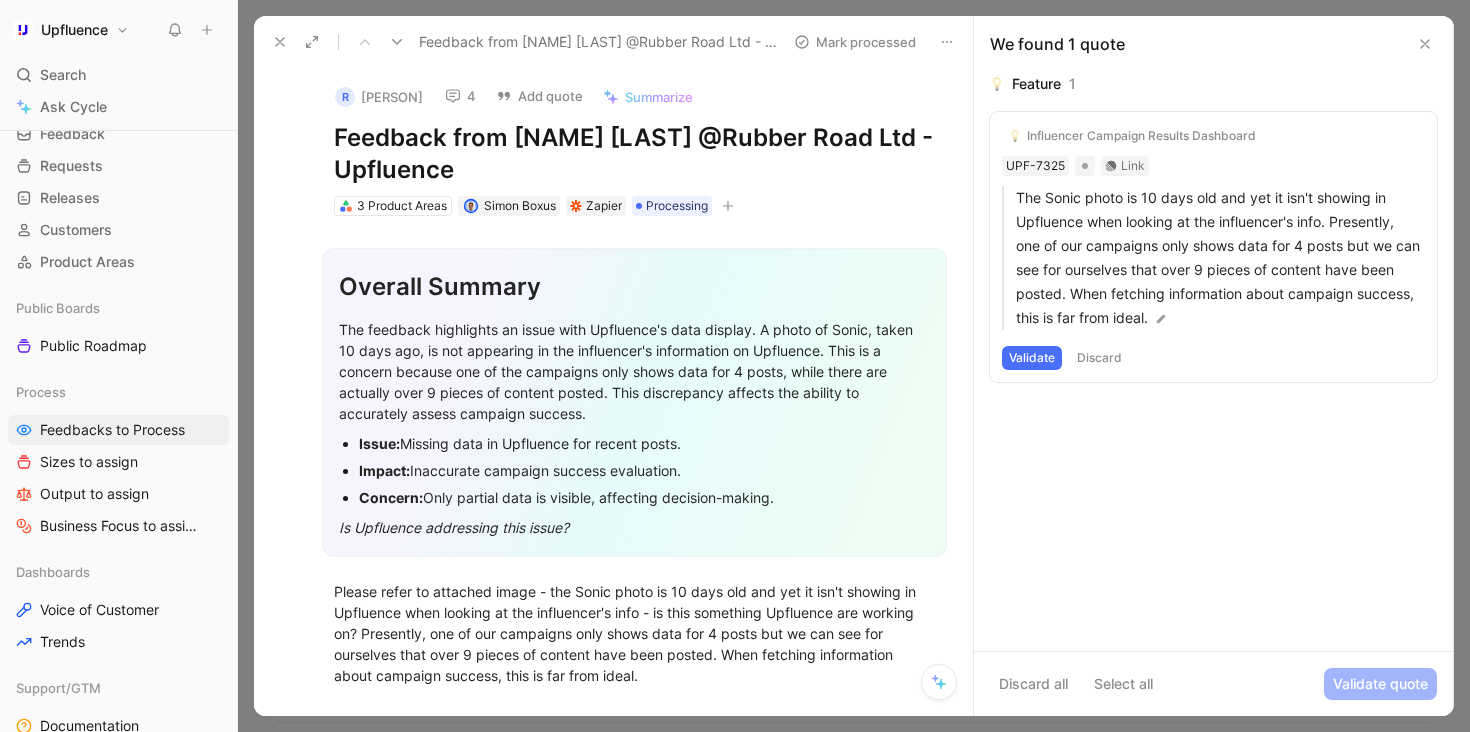 click on "Overall Summary The feedback highlights an issue with Upfluence's data display. A photo of Sonic, taken 10 days ago, is not appearing in the influencer's information on Upfluence. This is a concern because one of the campaigns only shows data for 4 posts, while there are actually over 9 pieces of content posted. This discrepancy affects the ability to accurately assess campaign success. Issue:  Missing data in Upfluence for recent posts. Impact:  Inaccurate campaign success evaluation. Concern:  Only partial data is visible, affecting decision-making. Is Upfluence addressing this issue? Please refer to attached image - the Sonic photo is 10 days old and yet it isn't showing in Upfluence when looking at the influencer's info - is this something Upfluence are working on? Presently, one of our campaigns only shows data for 4 posts but we can see for ourselves that over 9 pieces of content have been posted. When fetching information about campaign success, this is far from ideal." at bounding box center [634, 462] 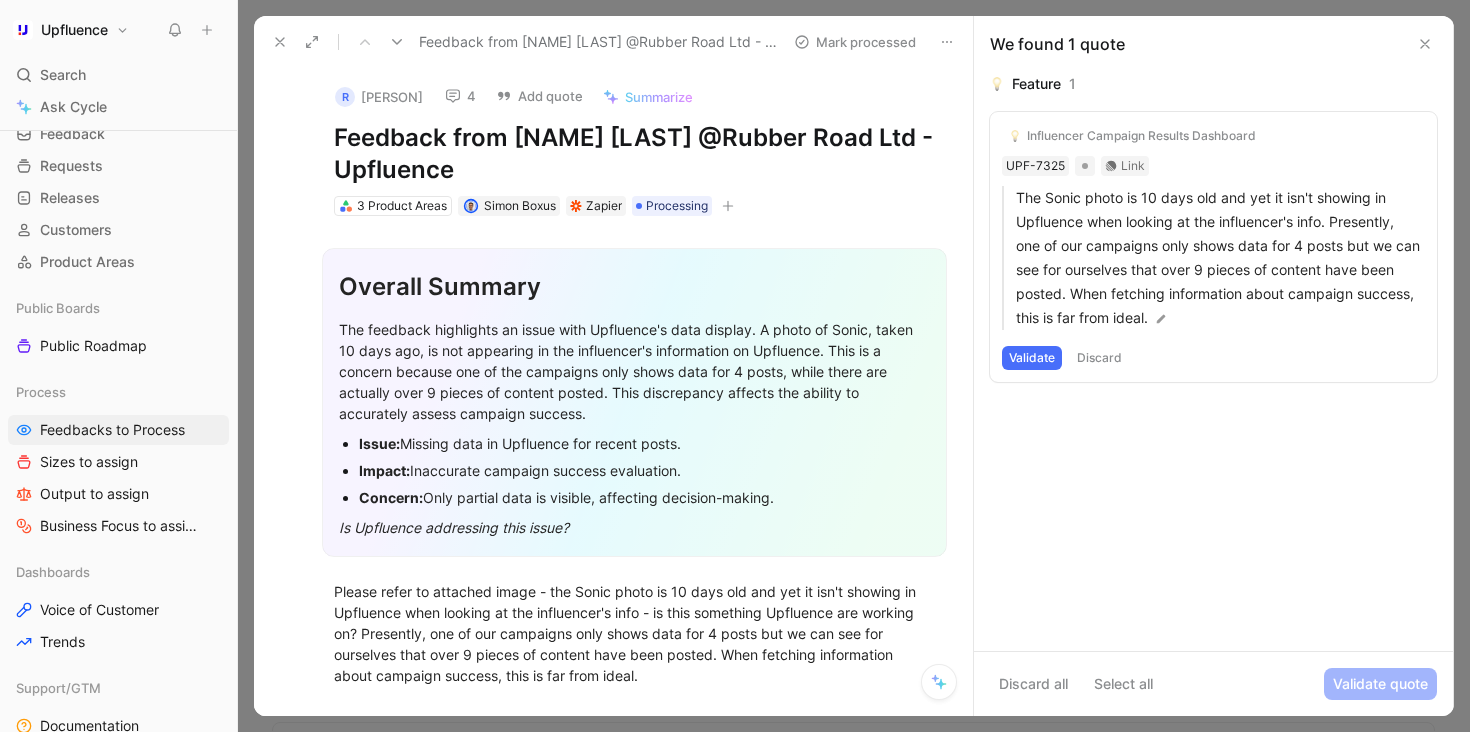 drag, startPoint x: 674, startPoint y: 206, endPoint x: 1056, endPoint y: 393, distance: 425.3152 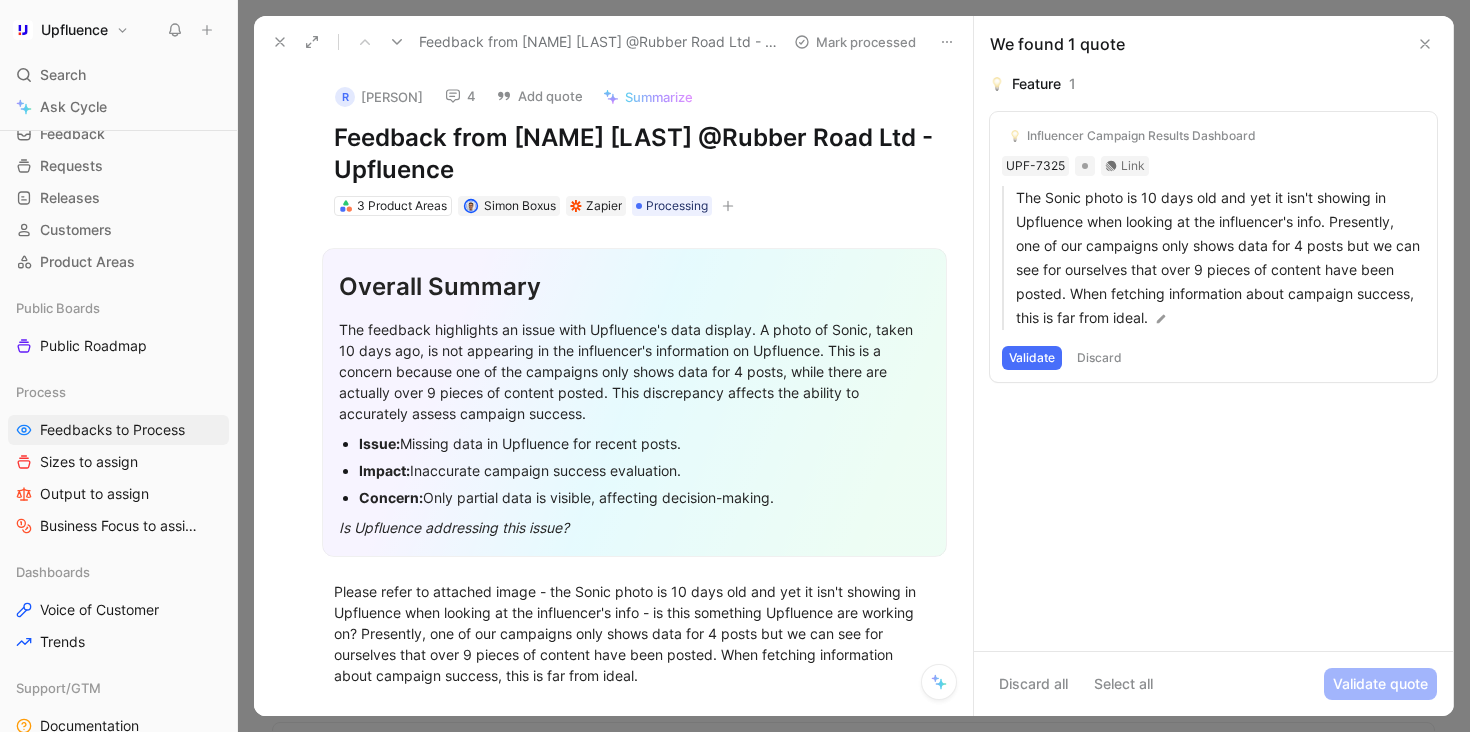 click on "Feedback from [PERSON] @Rubber Road Ltd - Upfluence [PERSON] processed R [PERSON] 4 Add quote Summarize Feedback from [PERSON] @Rubber Road Ltd - Upfluence 3 Product Areas [PERSON] Zapier Processing Overall Summary The feedback highlights an issue with Upfluence's data display. A photo of Sonic, taken 10 days ago, is not appearing in the influencer's information on Upfluence. This is a concern because one of the campaigns only shows data for 4 posts, while there are actually over 9 pieces of content posted. This discrepancy affects the ability to accurately assess campaign success. Issue:  Missing data in Upfluence for recent posts. Impact:  Inaccurate campaign success evaluation. Concern:  Only partial data is visible, affecting decision-making. Is Upfluence addressing this issue? We found 1 quote Feature 1 Influencer Campaign Results Dashboard UPF-7325 Link Validate Discard Discard all Select all Validate quote" at bounding box center [854, 366] 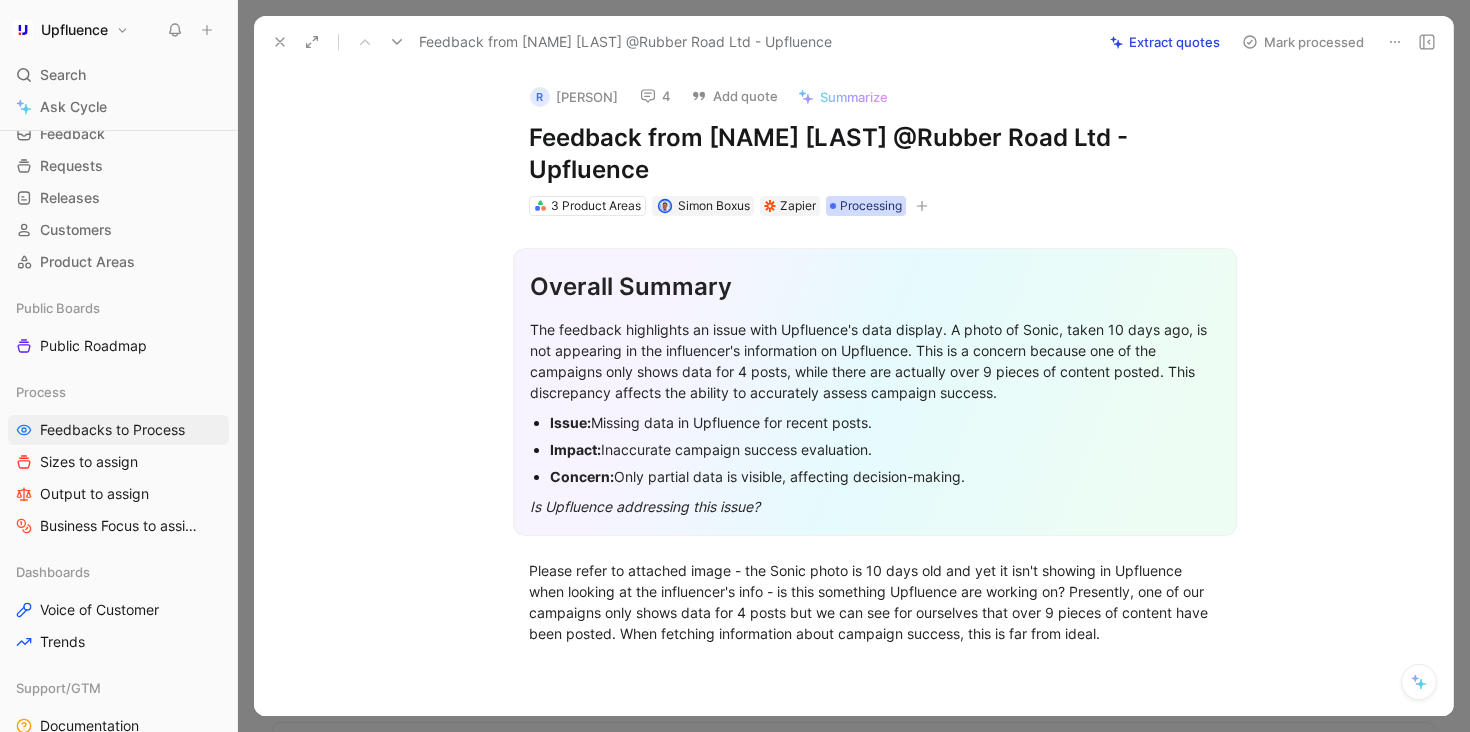 click on "Processing" at bounding box center (871, 206) 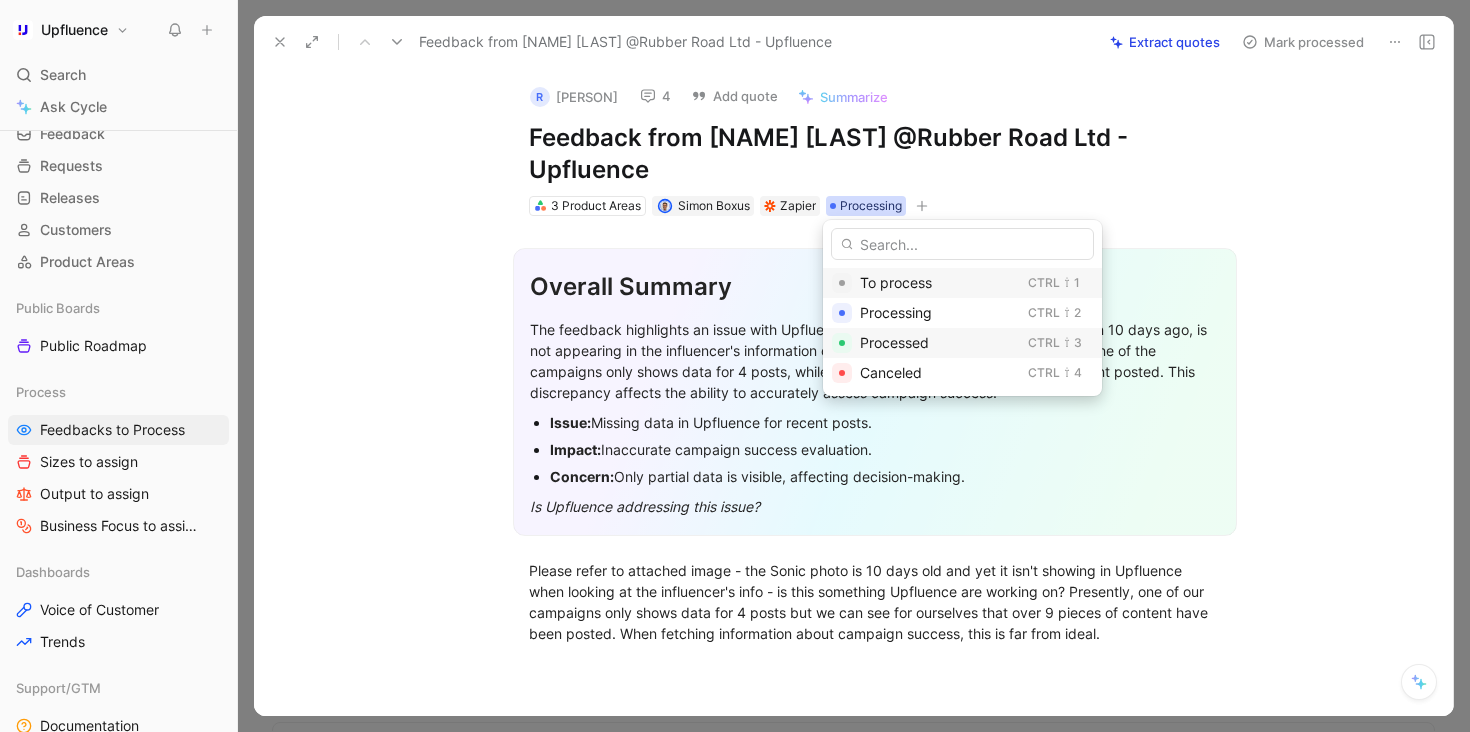 click on "Processed" at bounding box center (894, 342) 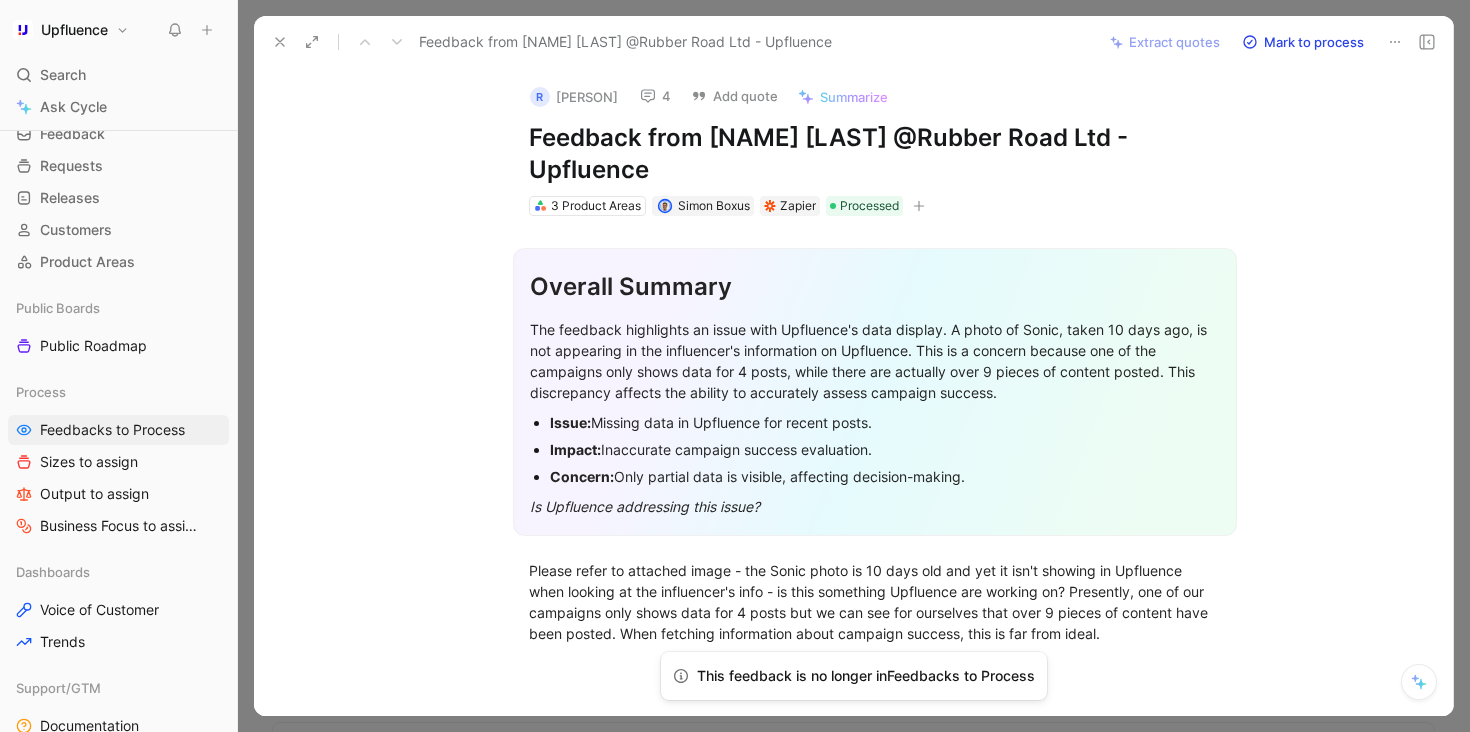 click 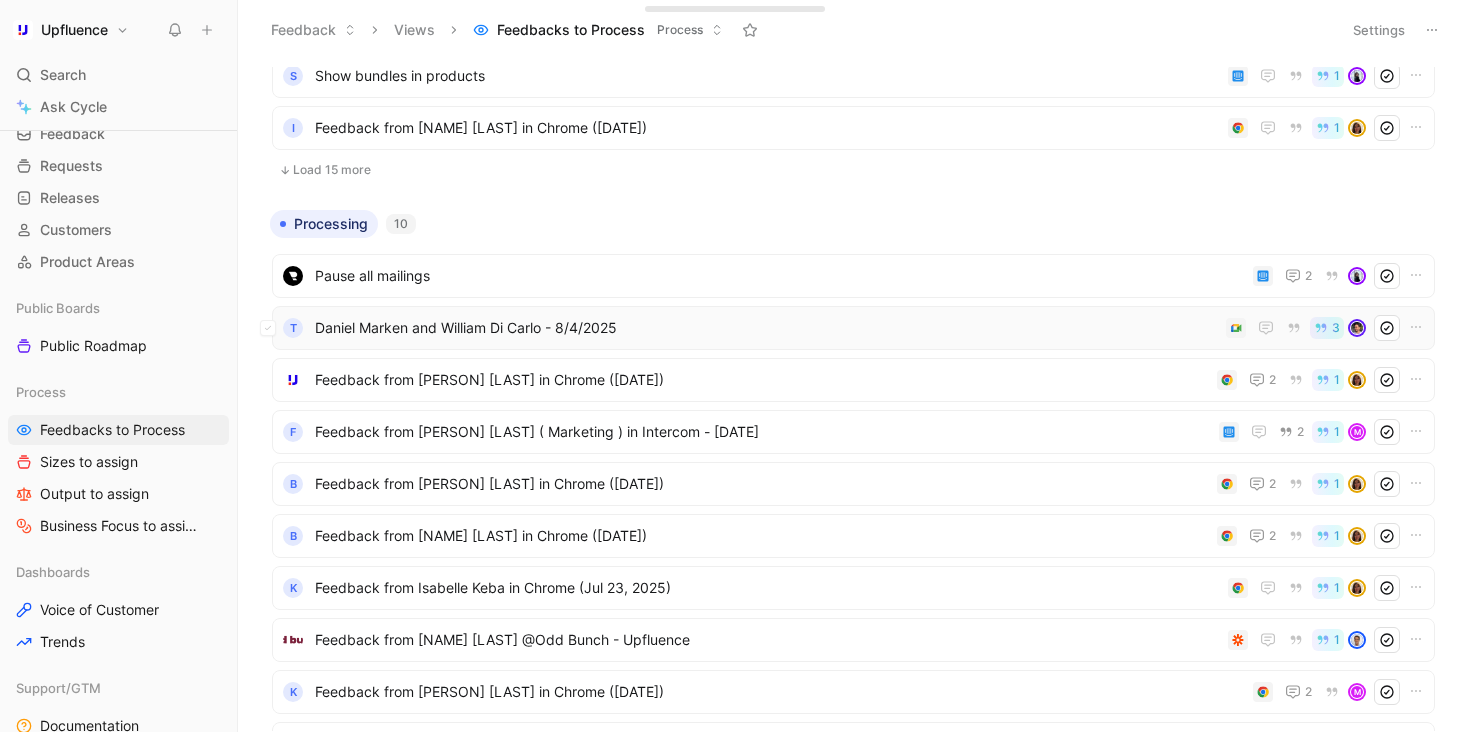 click on "Daniel Marken and William Di Carlo - 8/4/2025" at bounding box center (766, 328) 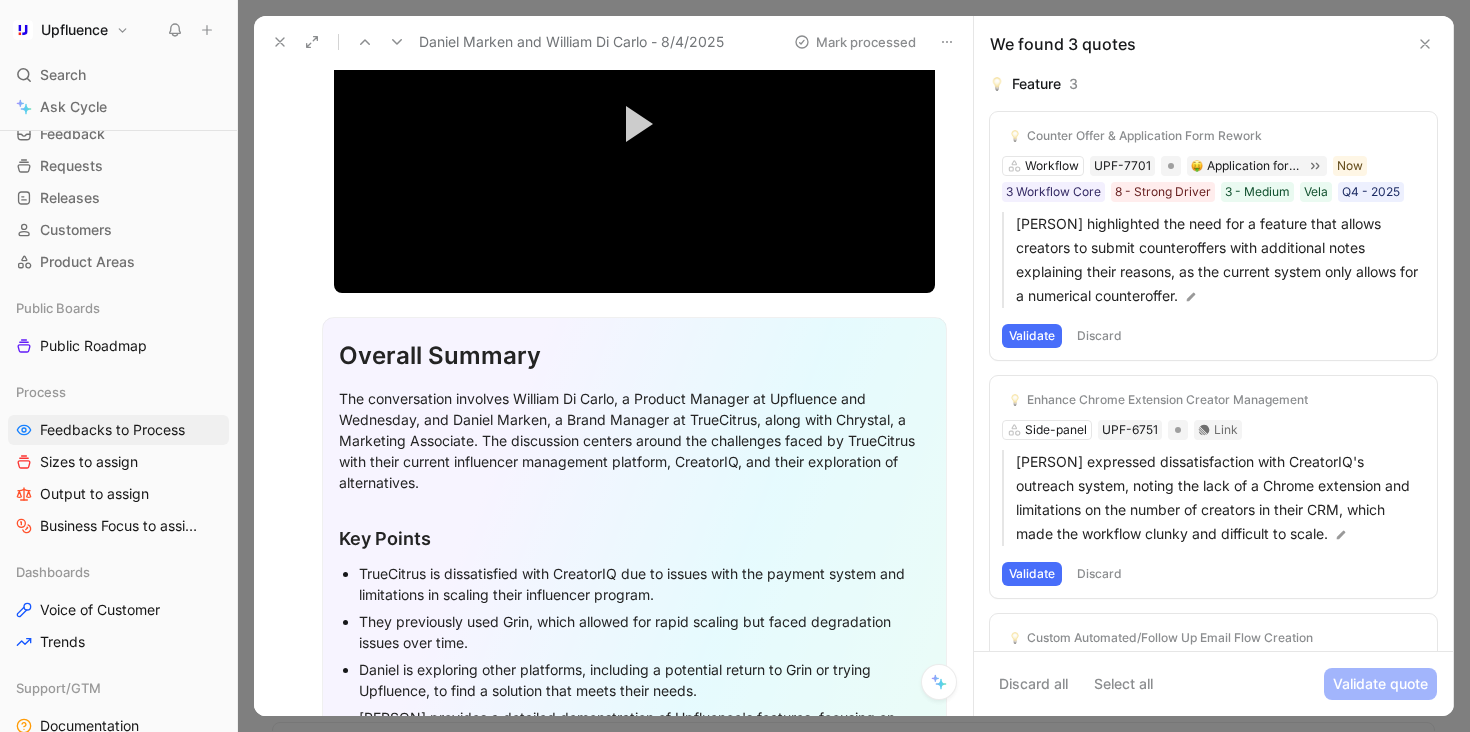 scroll, scrollTop: 0, scrollLeft: 0, axis: both 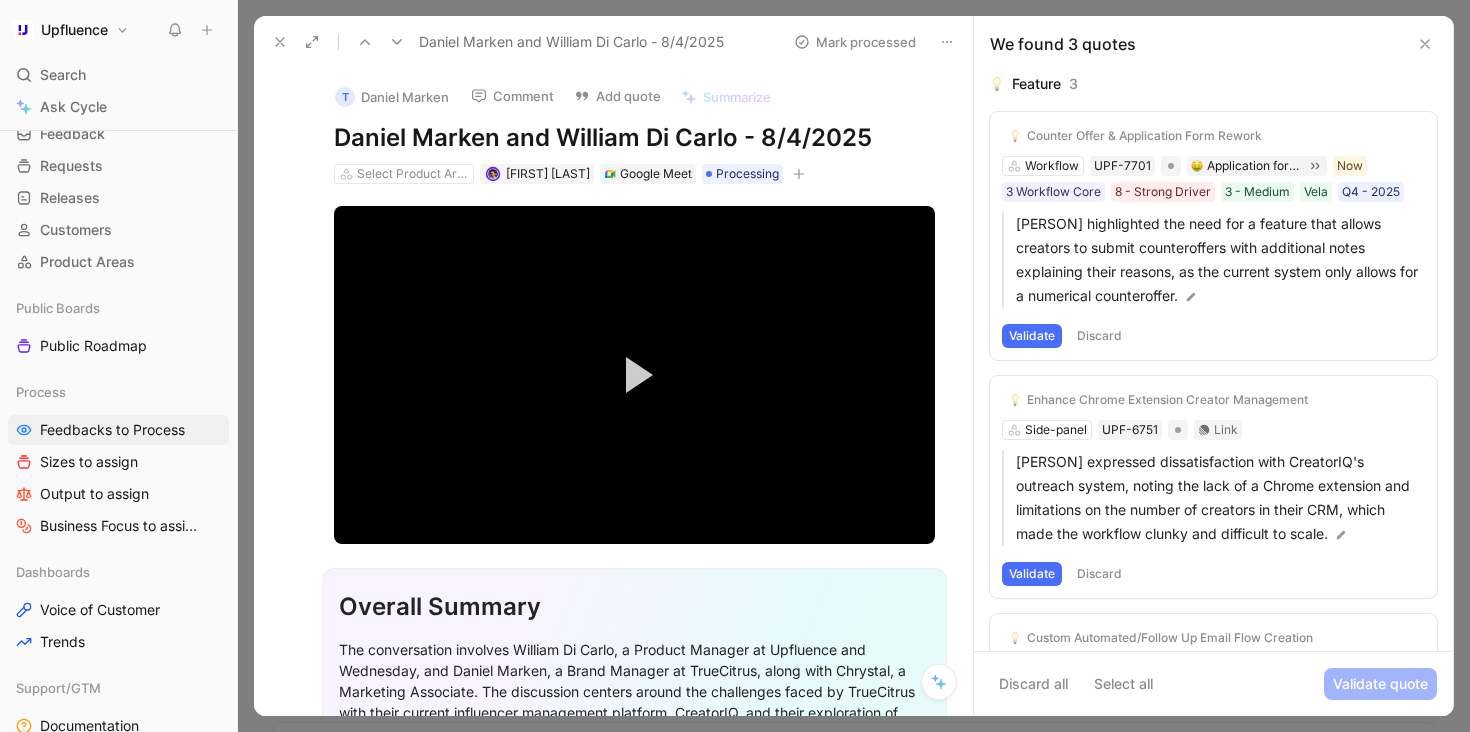 click 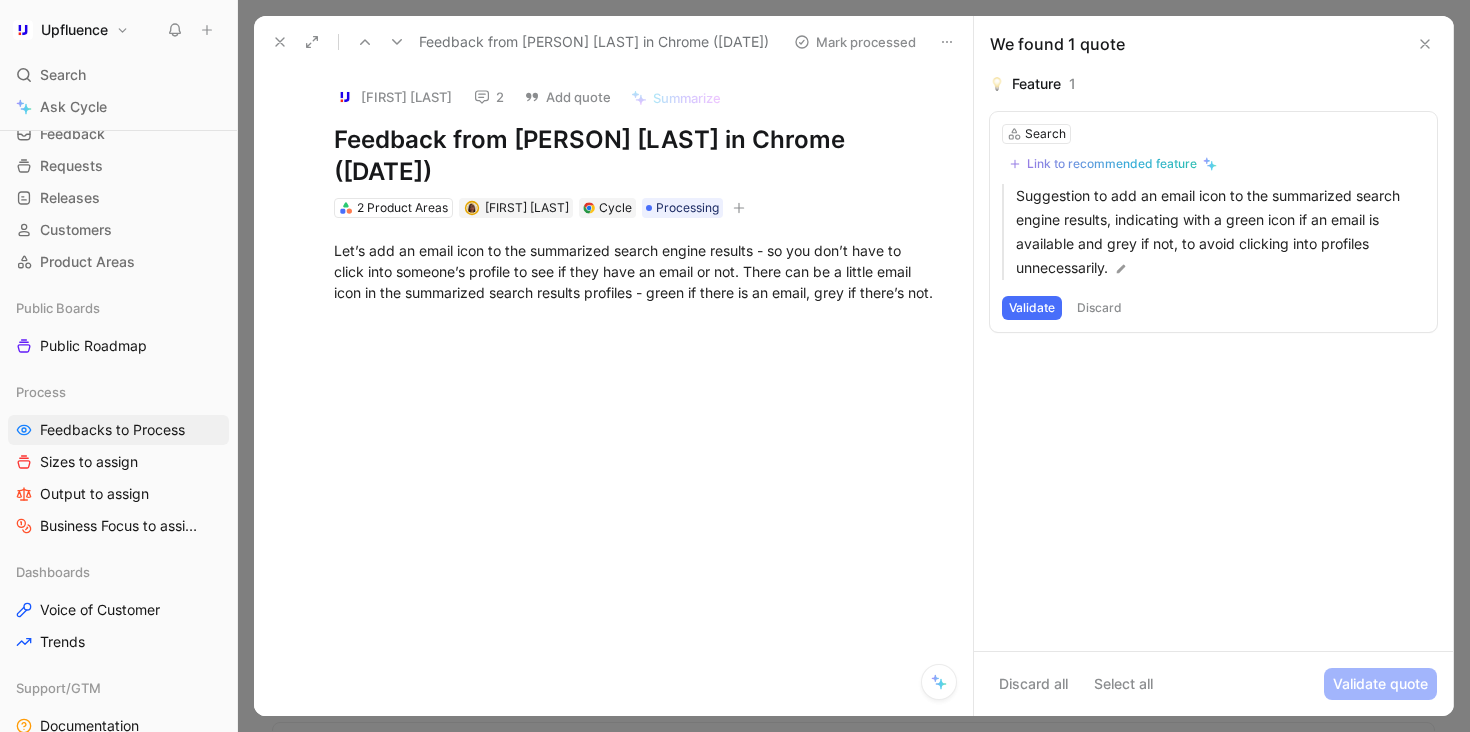 click 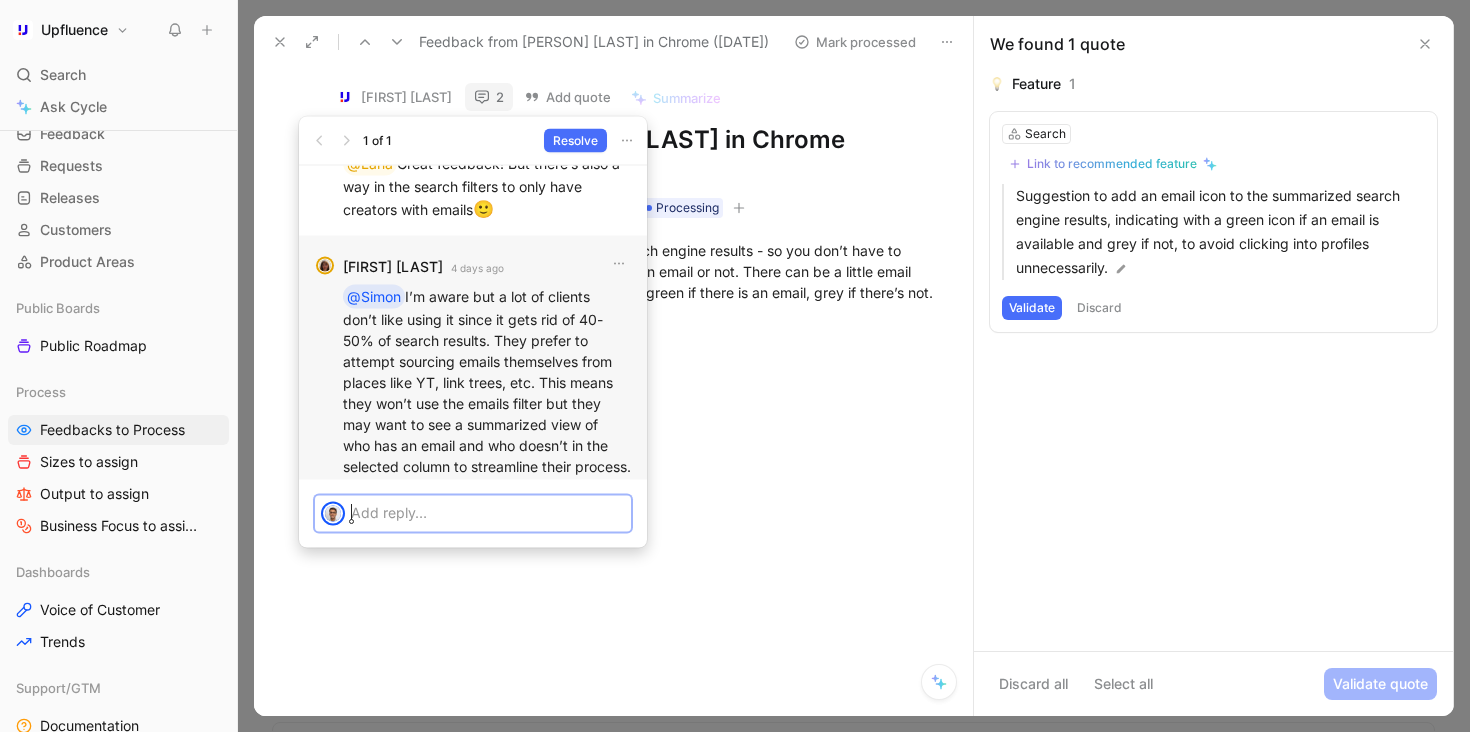 scroll, scrollTop: 0, scrollLeft: 0, axis: both 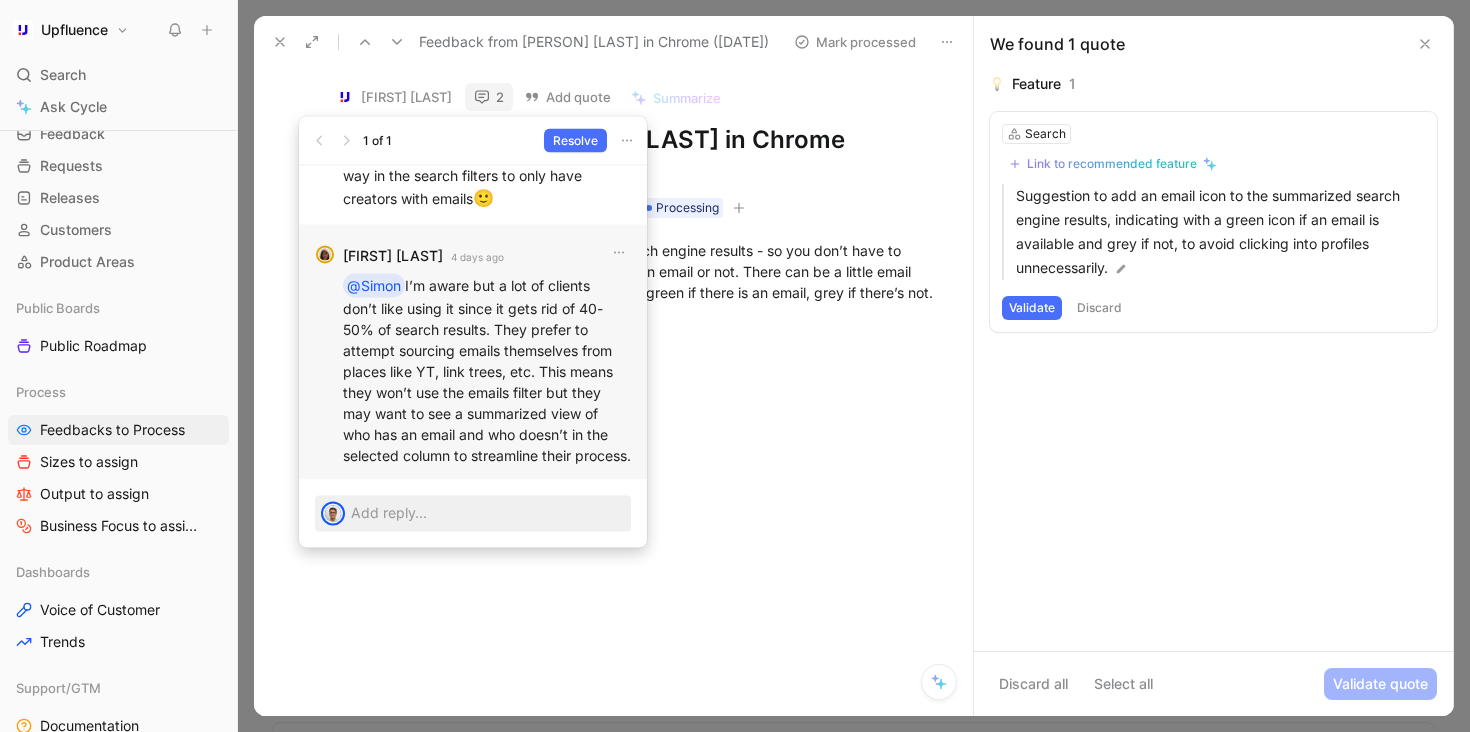 drag, startPoint x: 316, startPoint y: 284, endPoint x: 530, endPoint y: 464, distance: 279.63547 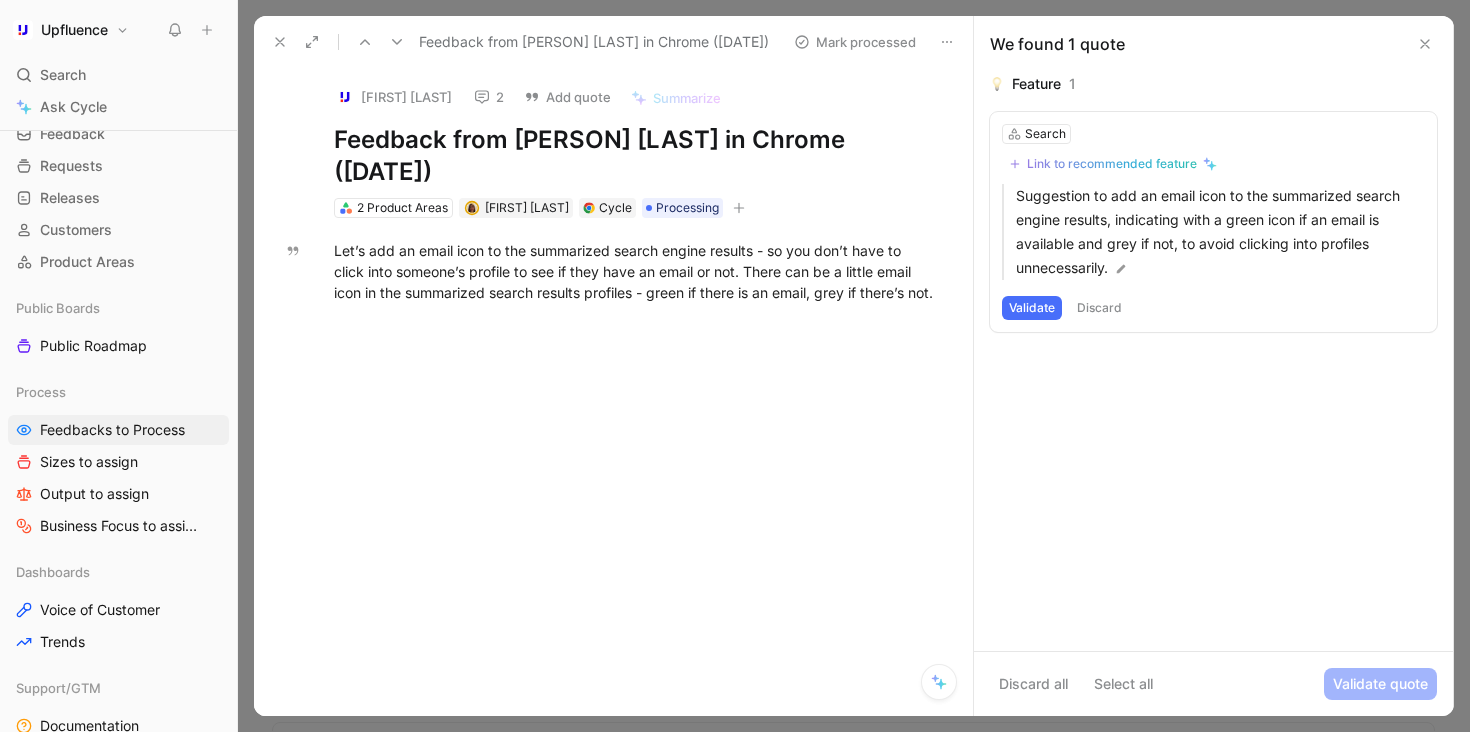 click on "2" at bounding box center [489, 97] 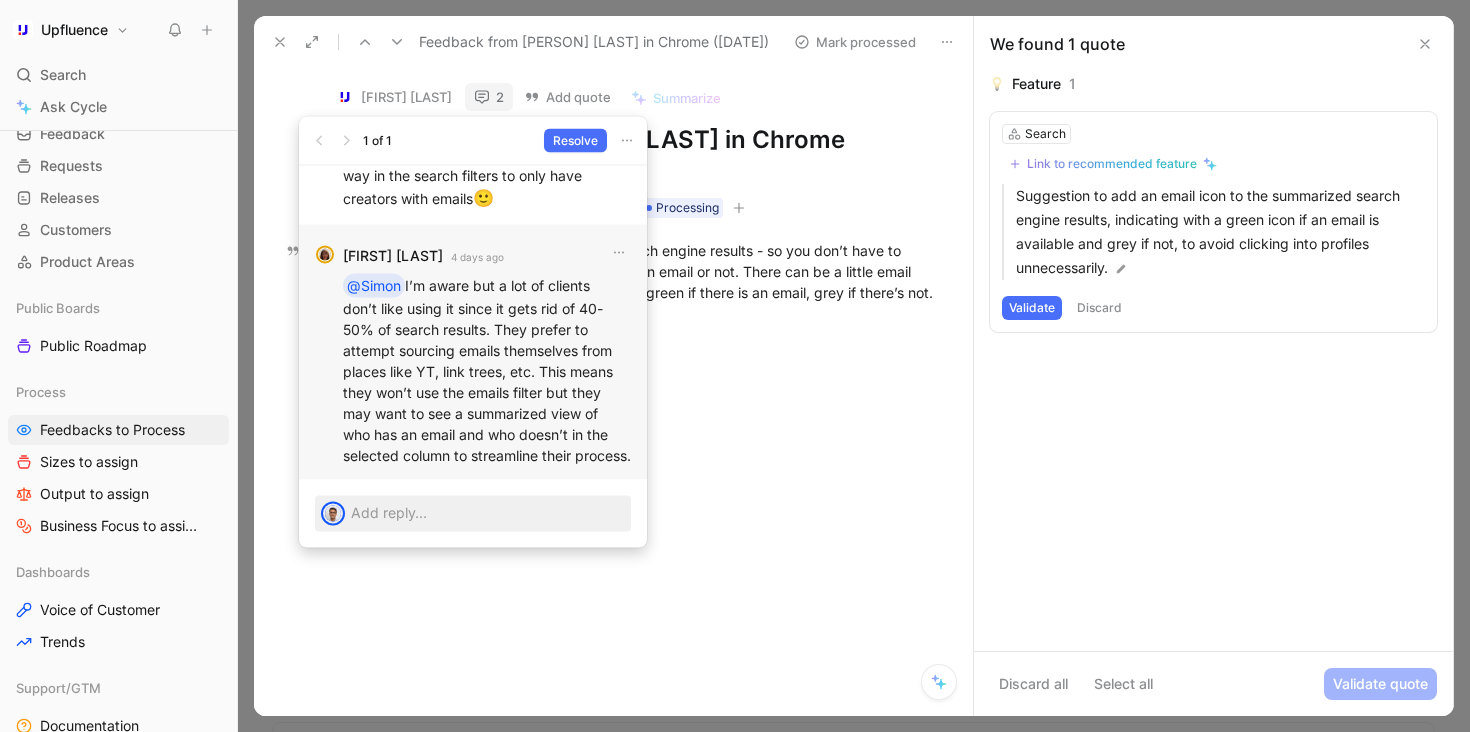drag, startPoint x: 506, startPoint y: 260, endPoint x: 516, endPoint y: 441, distance: 181.27603 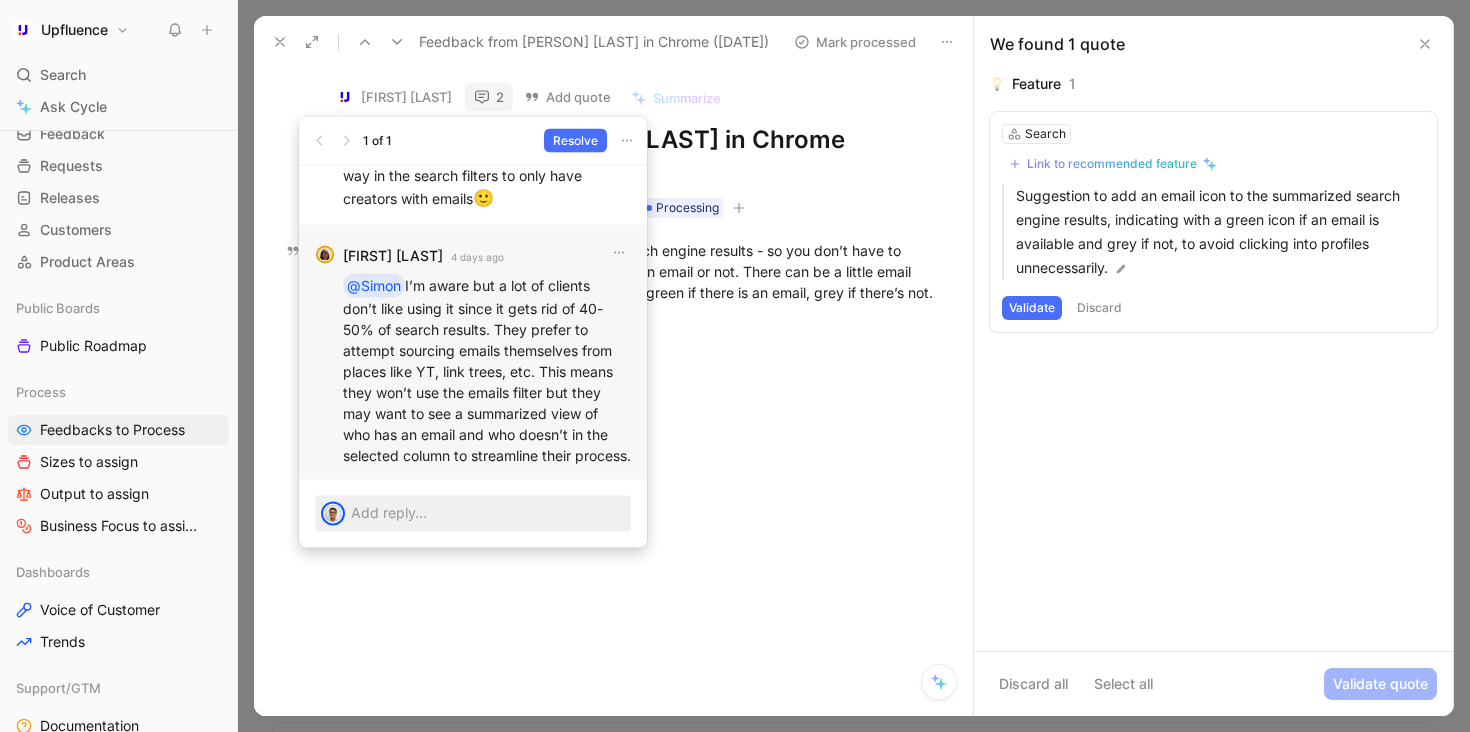 click on "@Simon  I’m aware but a lot of clients don’t like using it since it gets rid of 40-50% of search results. They prefer to attempt sourcing emails themselves from places like YT, link trees, etc. This means they won’t use the emails filter but they may want to see a summarized view of who has an email and who doesn’t in the selected column to streamline their process." at bounding box center [487, 370] 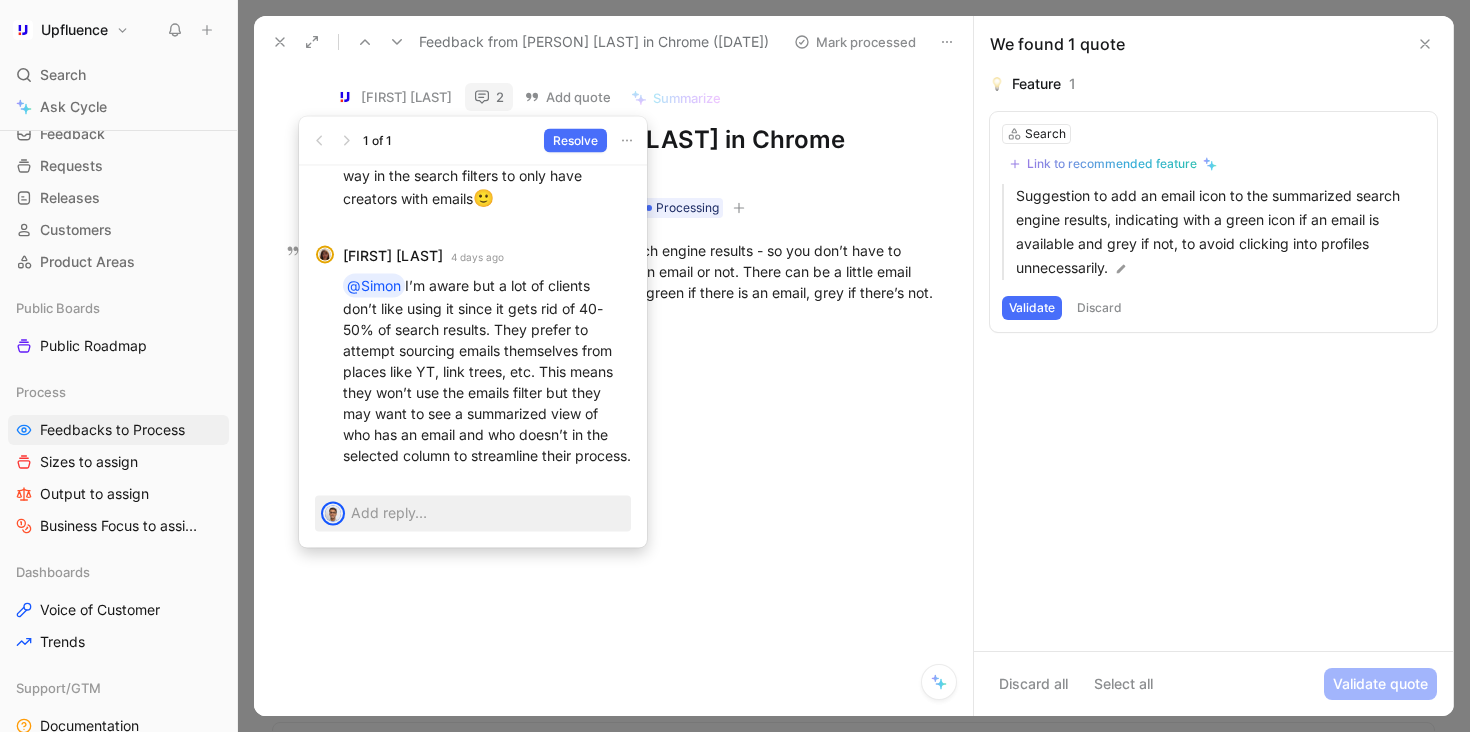 copy on "a lot of clients don’t like using it since it gets rid of 40-50% of search results. They prefer to attempt sourcing emails themselves from places like YT, link trees, etc. This means they won’t use the emails filter but they may want to see a summarized view of who has an email and who doesn’t in the selected column to streamline their process." 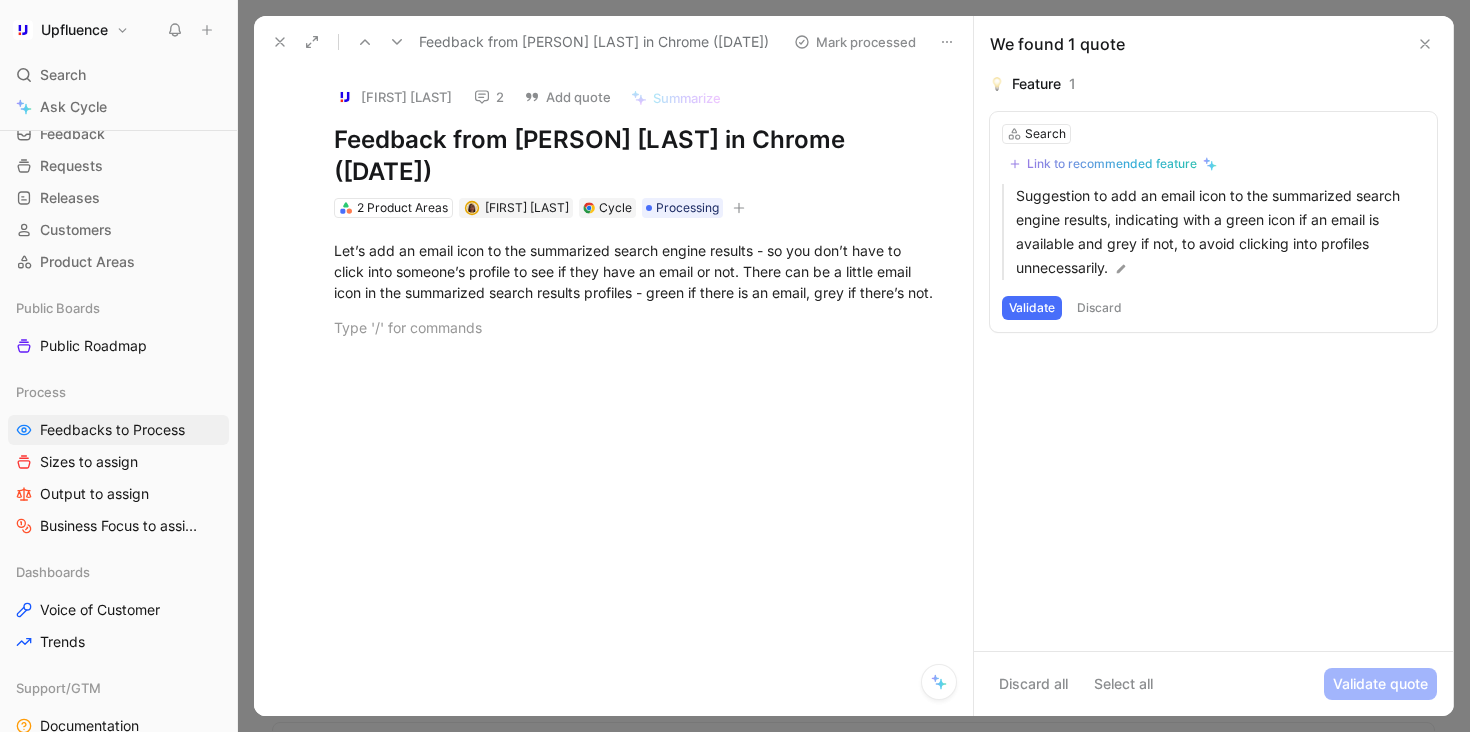 paste 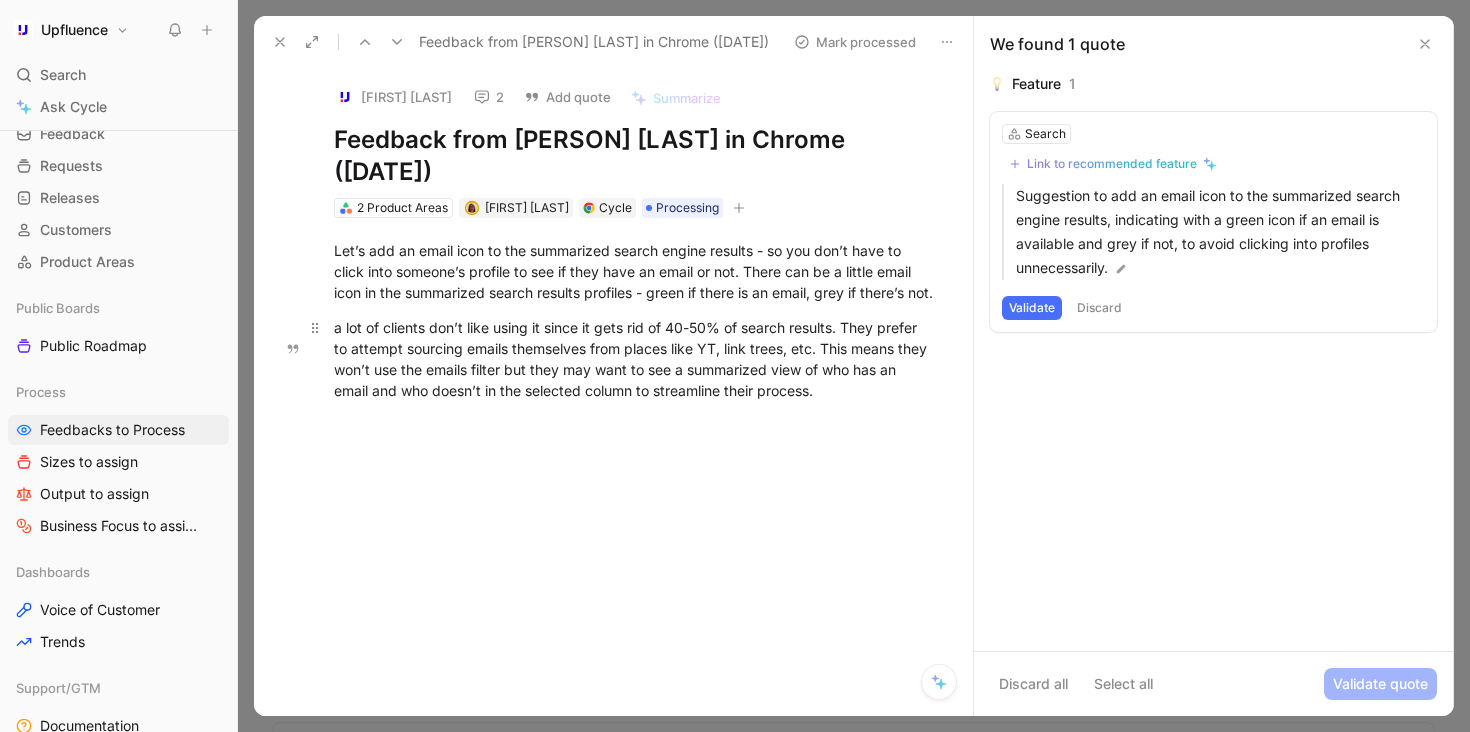 click on "a lot of clients don’t like using it since it gets rid of 40-50% of search results. They prefer to attempt sourcing emails themselves from places like YT, link trees, etc. This means they won’t use the emails filter but they may want to see a summarized view of who has an email and who doesn’t in the selected column to streamline their process." at bounding box center [634, 359] 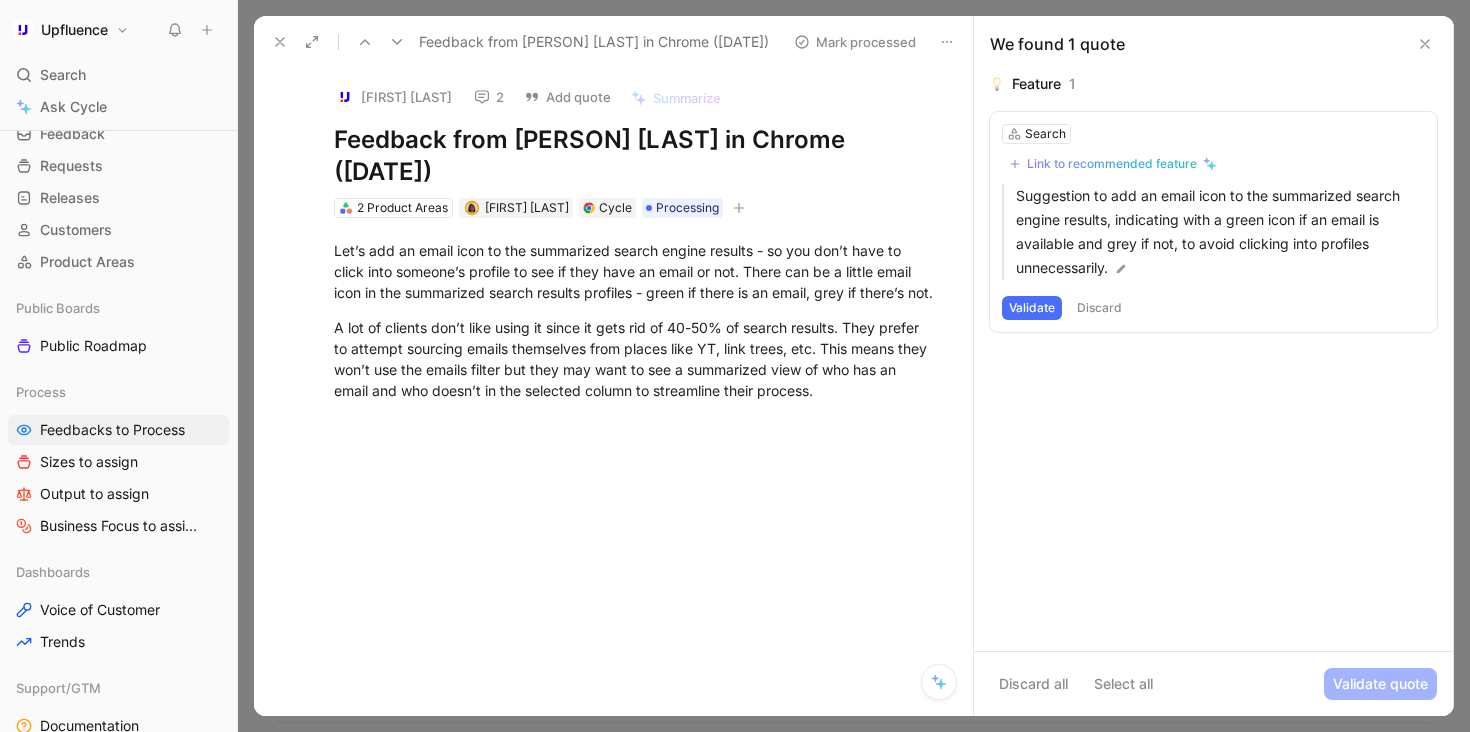 click at bounding box center (634, 533) 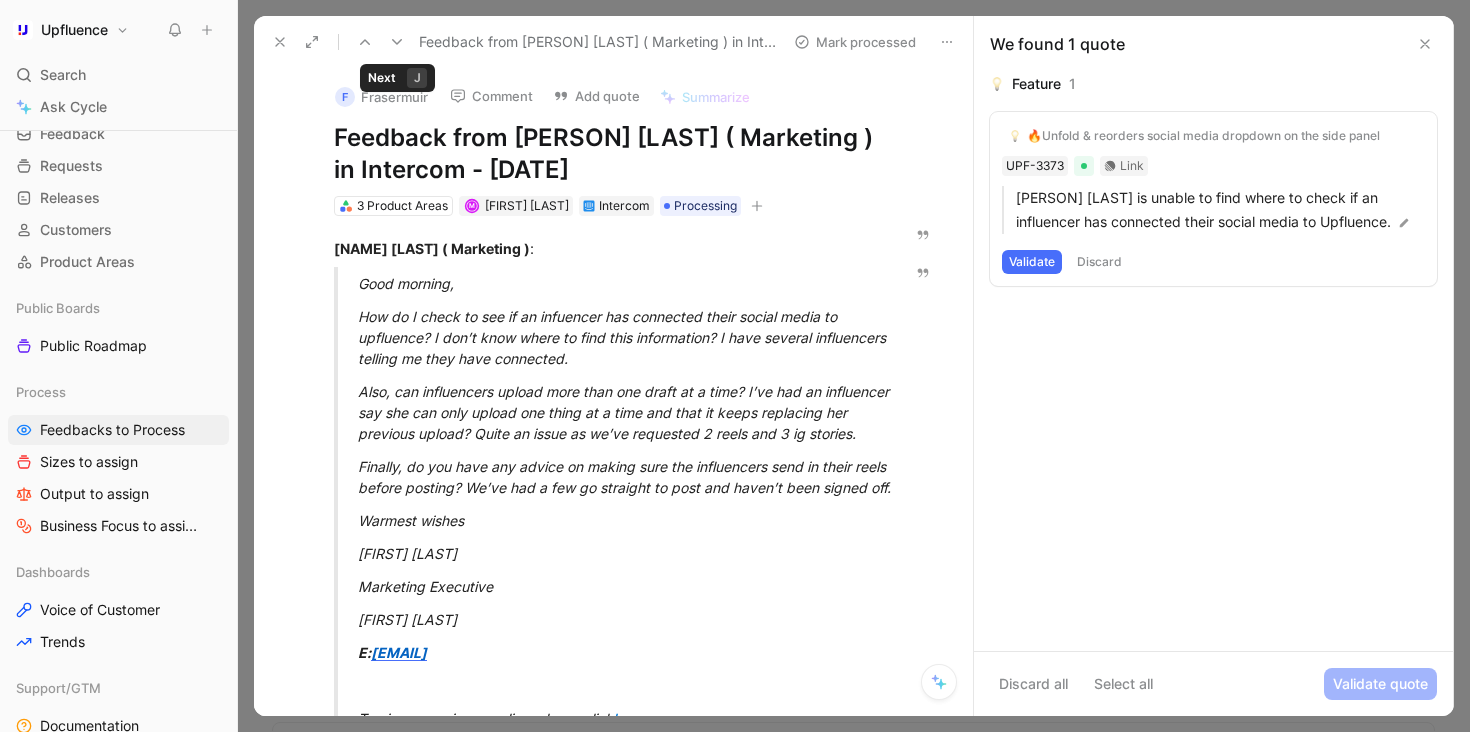 click 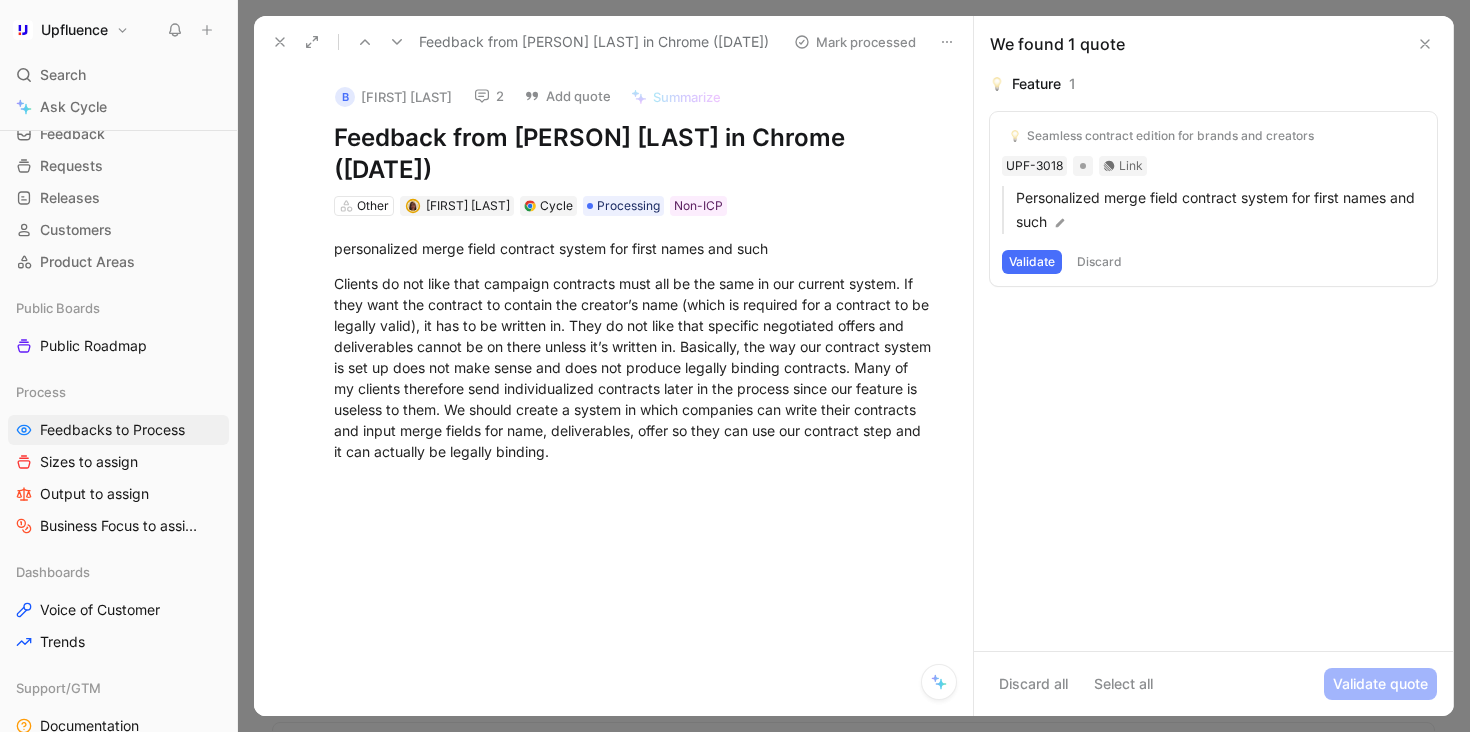 click 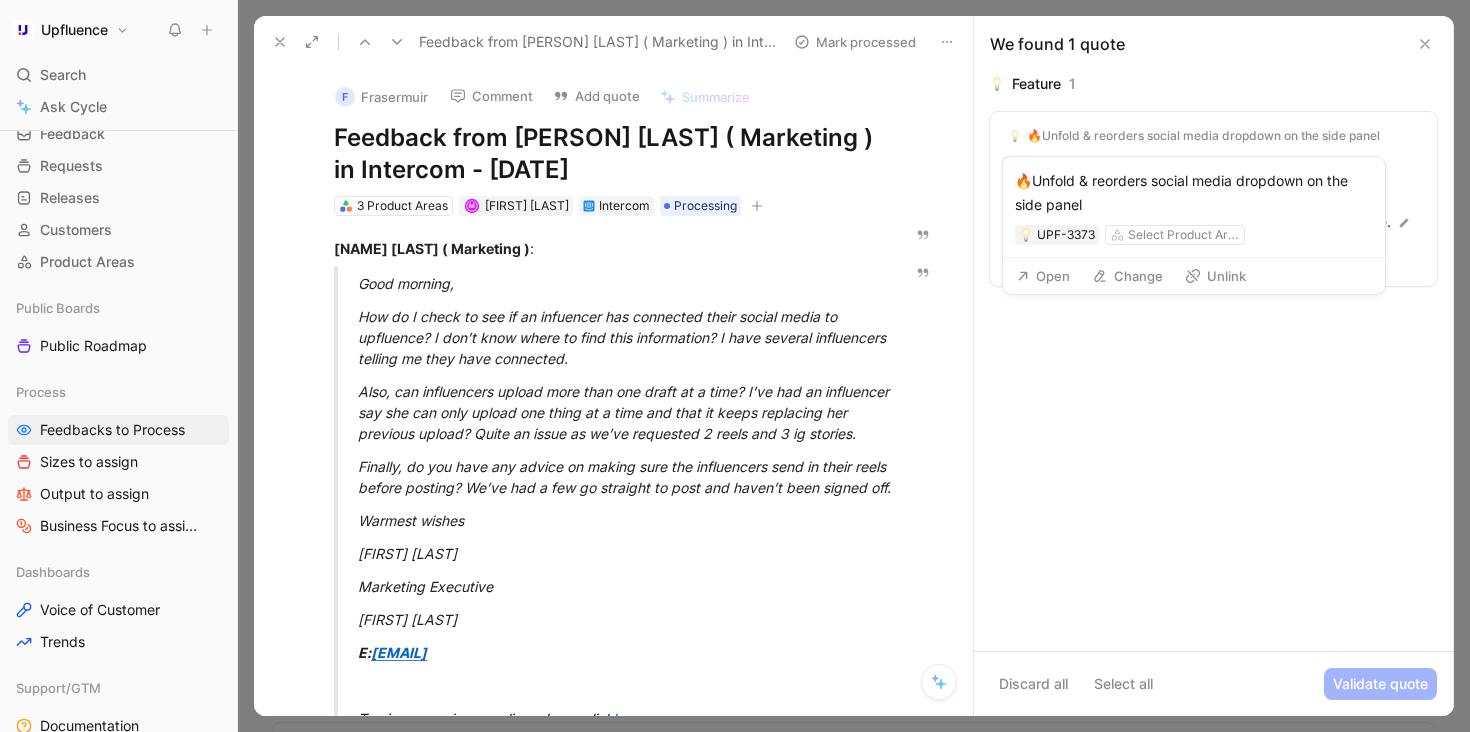 click on "Unlink" at bounding box center [1215, 276] 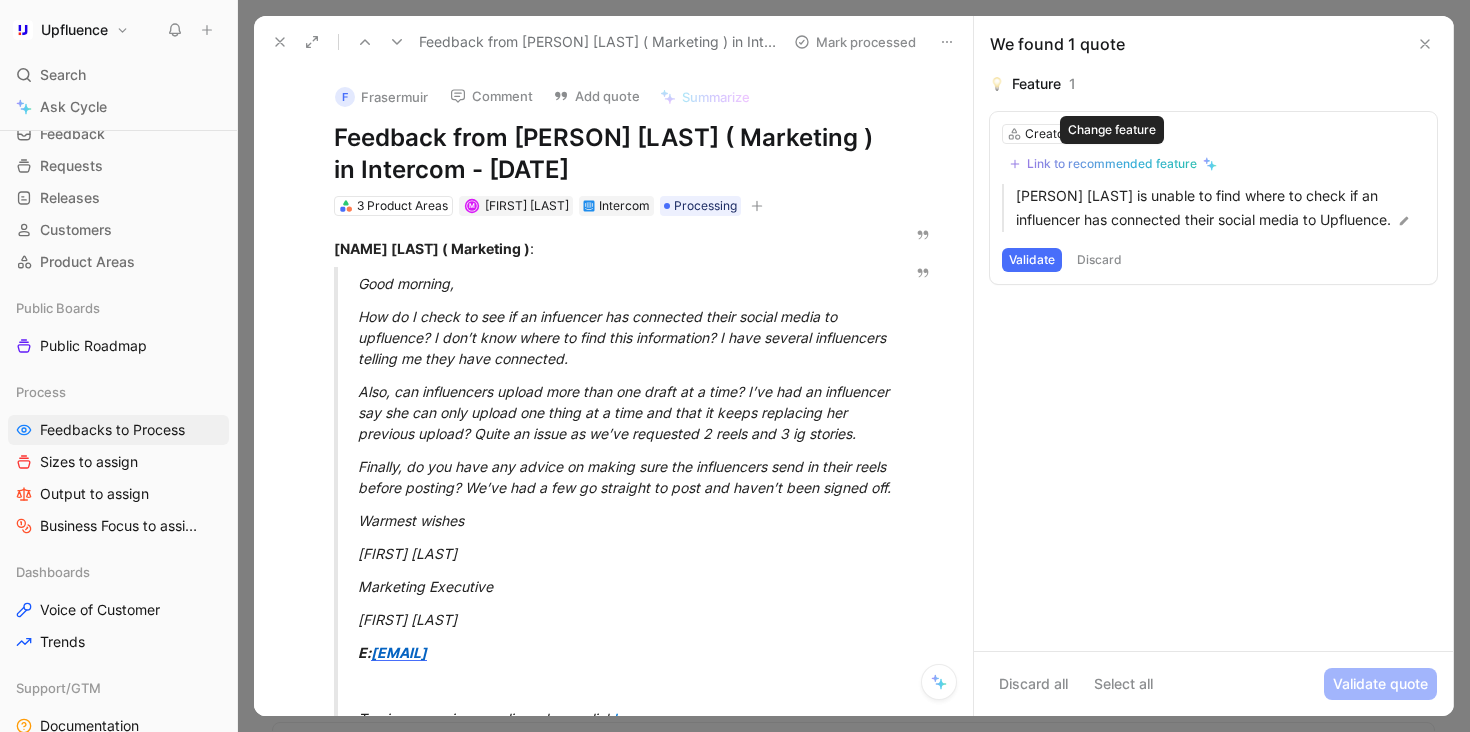 click on "Link to recommended feature" at bounding box center (1112, 164) 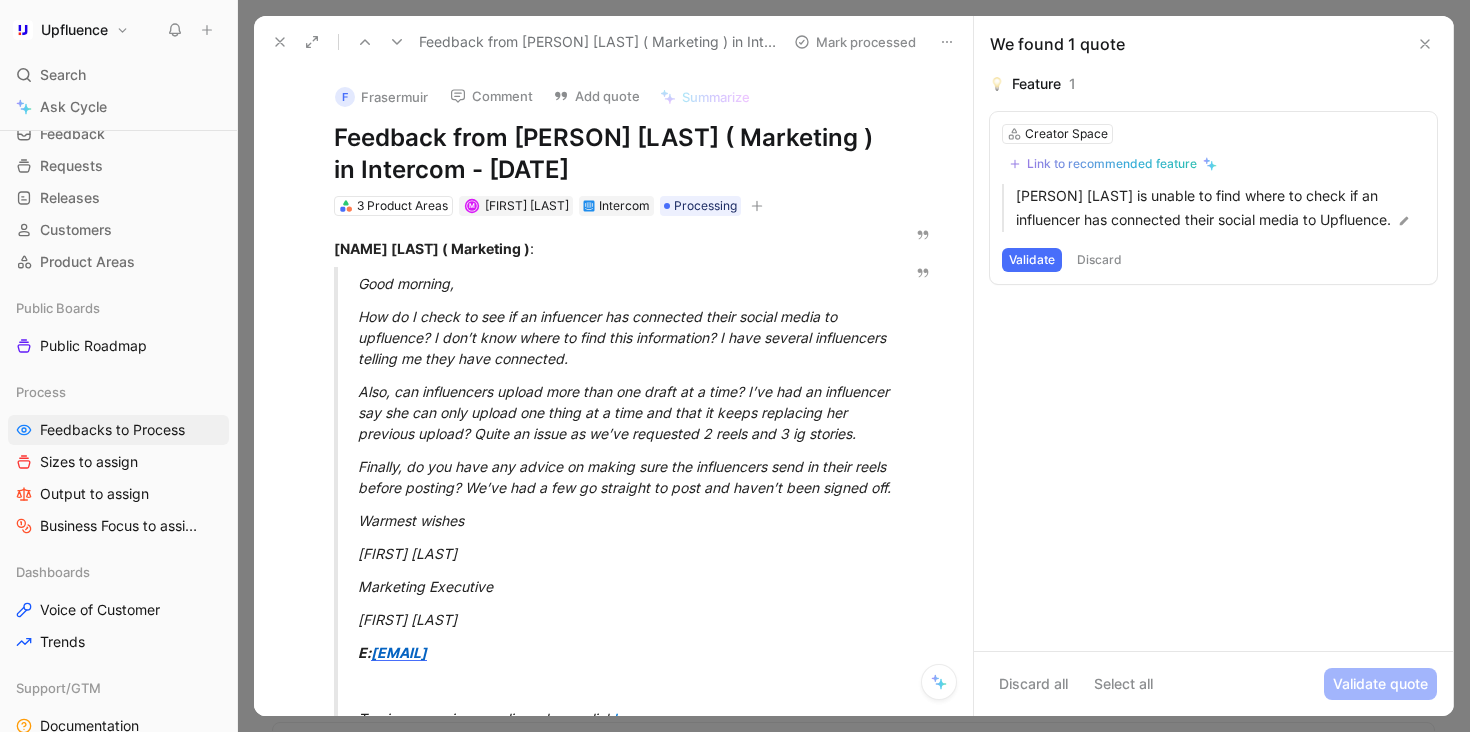 click on "Creator Space Link to recommended feature [PERSON] is unable to find where to check if an influencer has connected their social media to Upfluence. Validate Discard" at bounding box center (1213, 198) 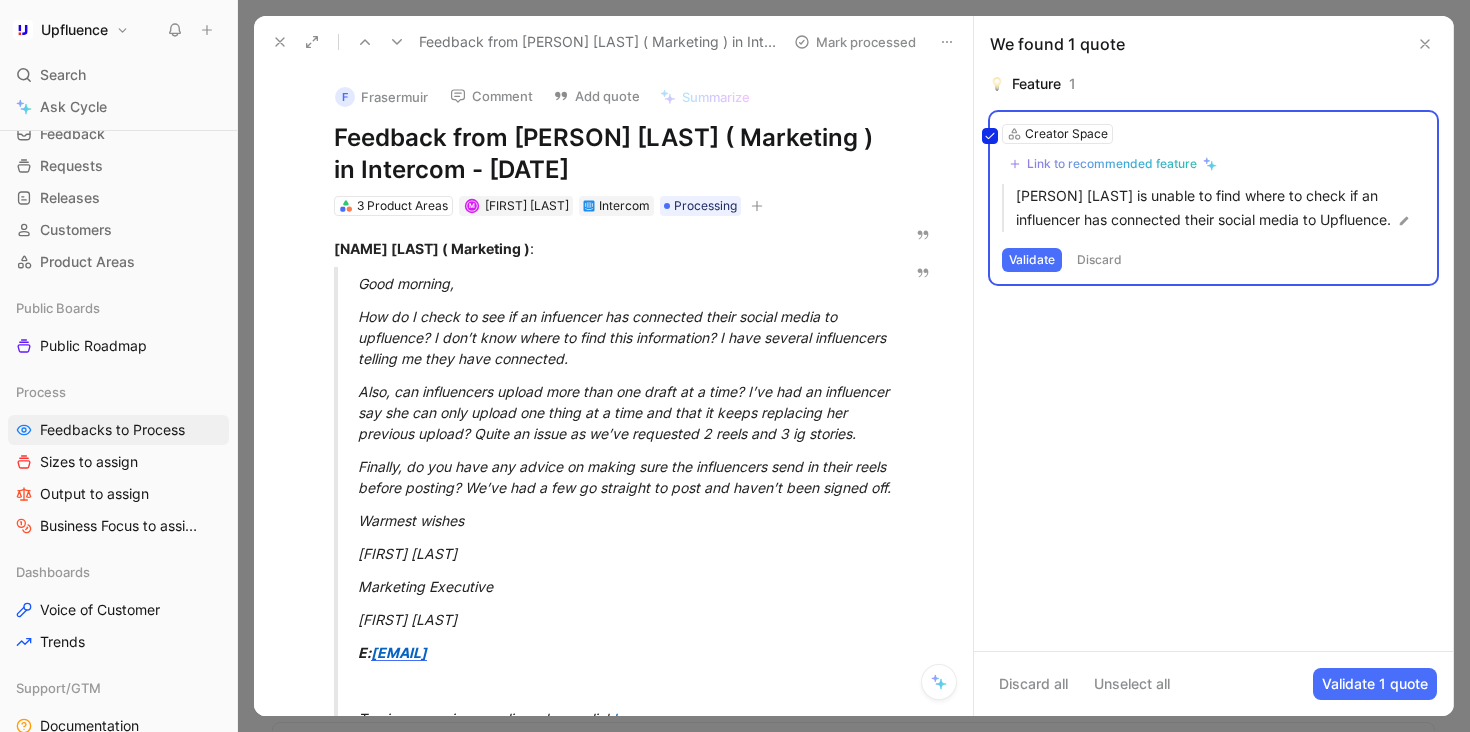 click 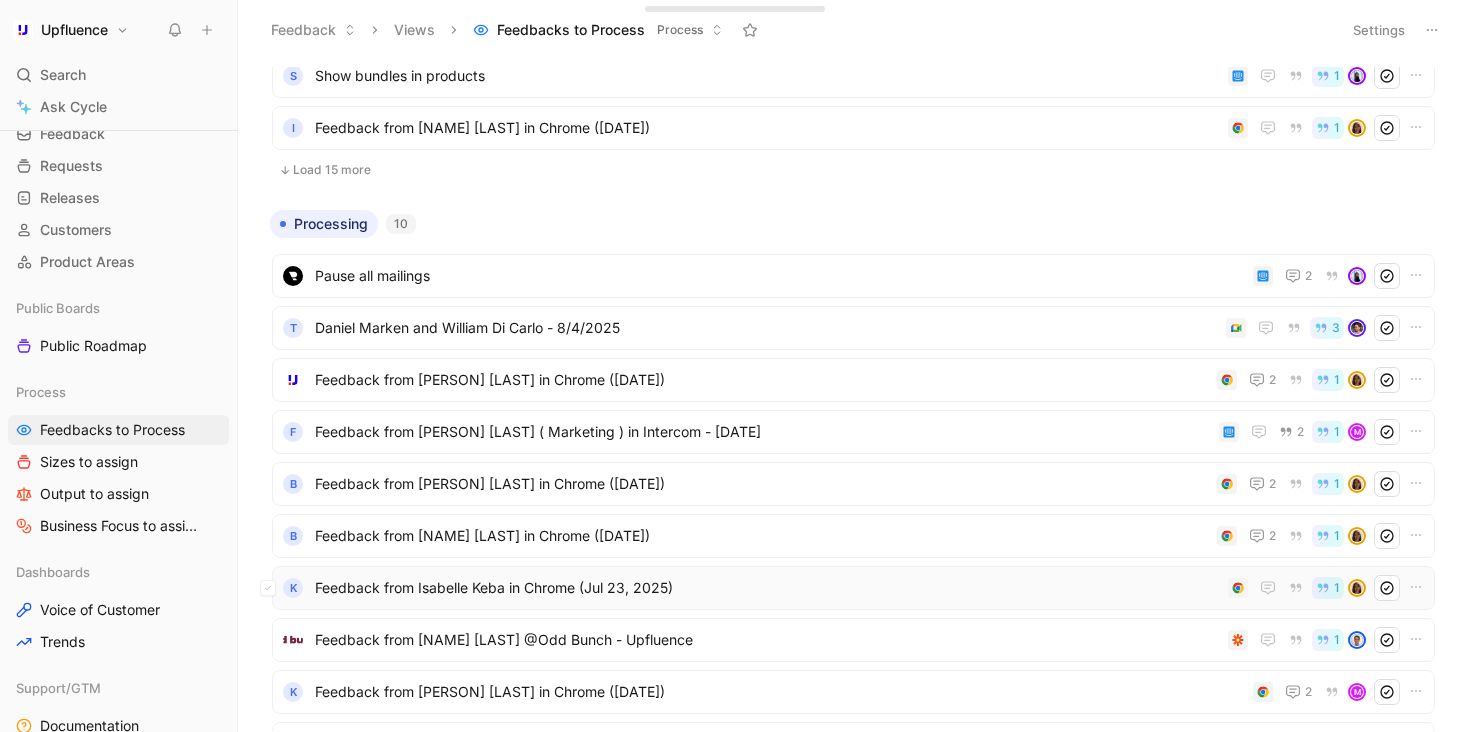 click on "Feedback from Isabelle Keba in Chrome (Jul 23, 2025)" at bounding box center [767, 588] 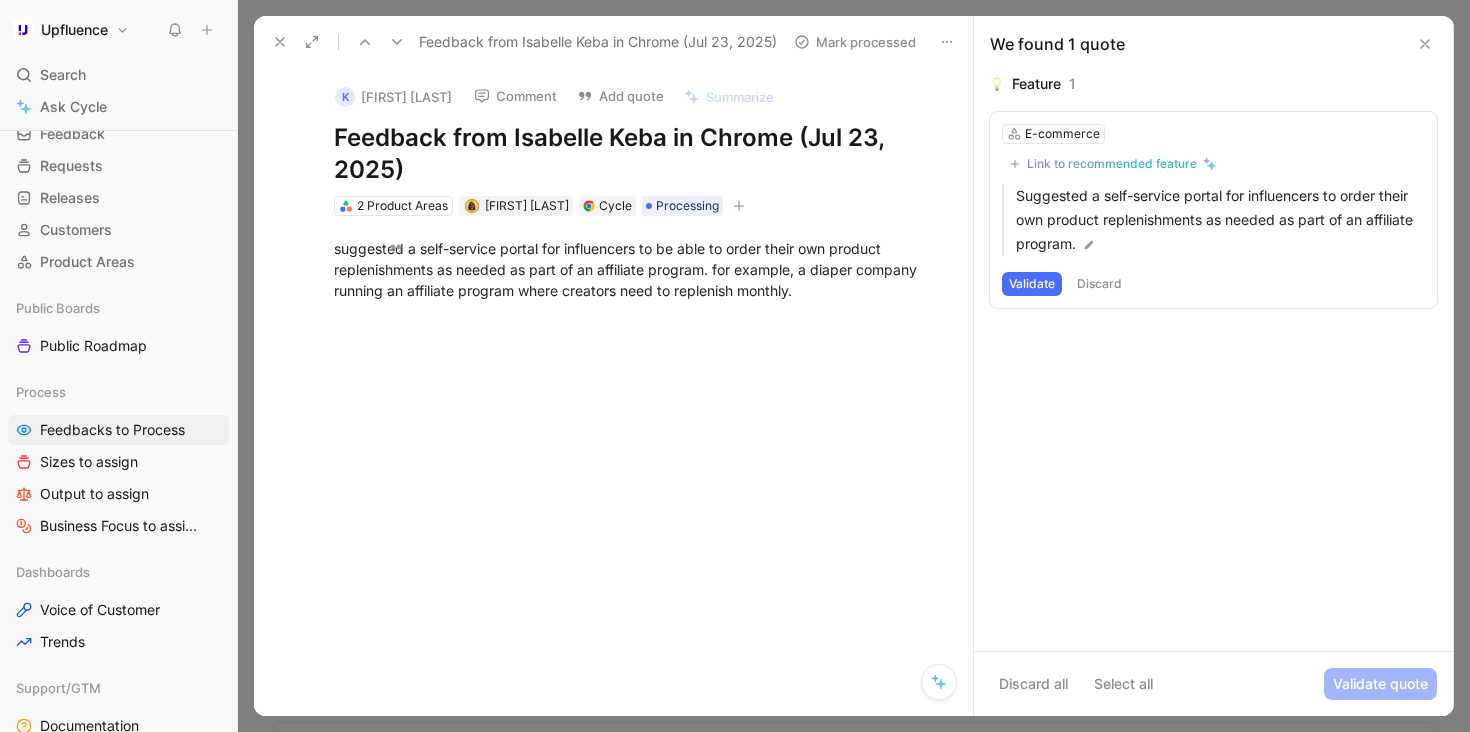 click on "Comment" at bounding box center [515, 96] 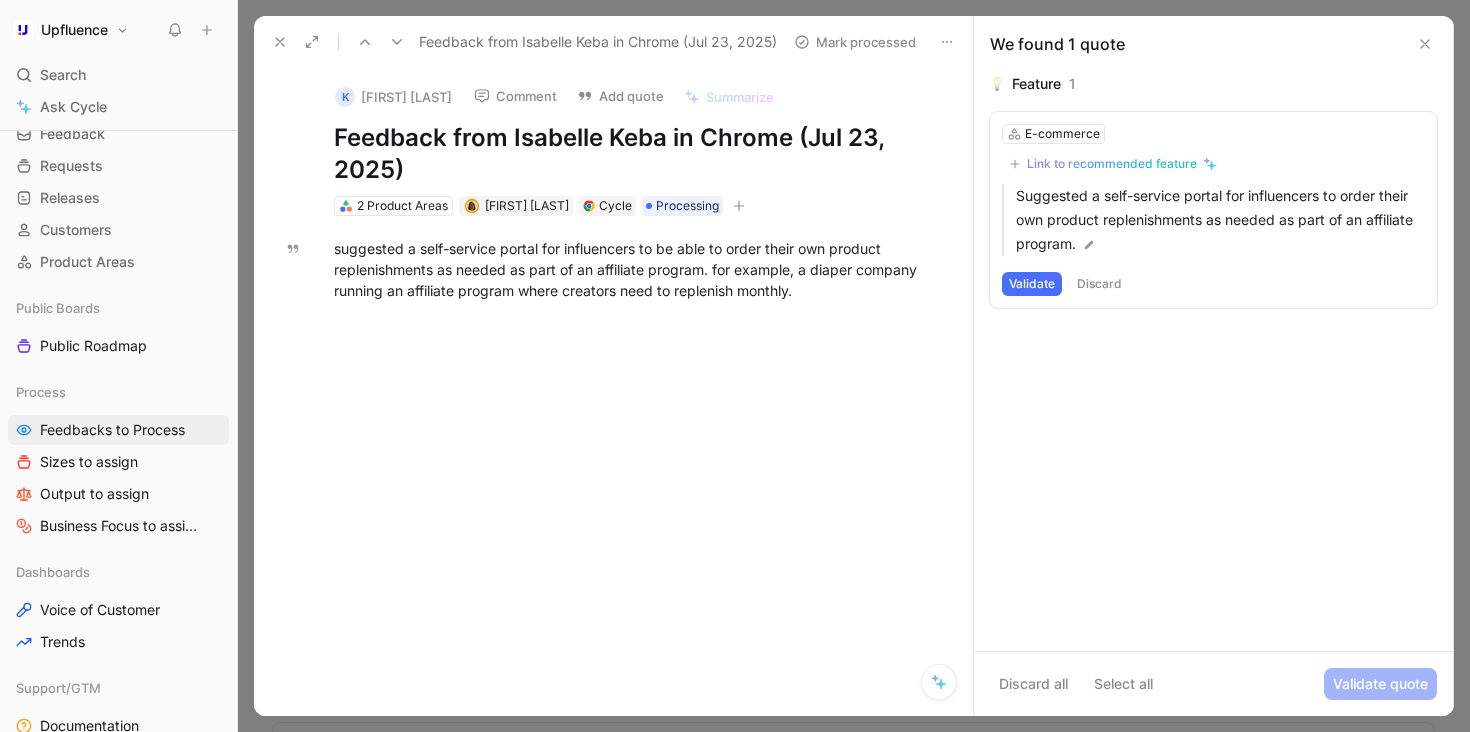 click 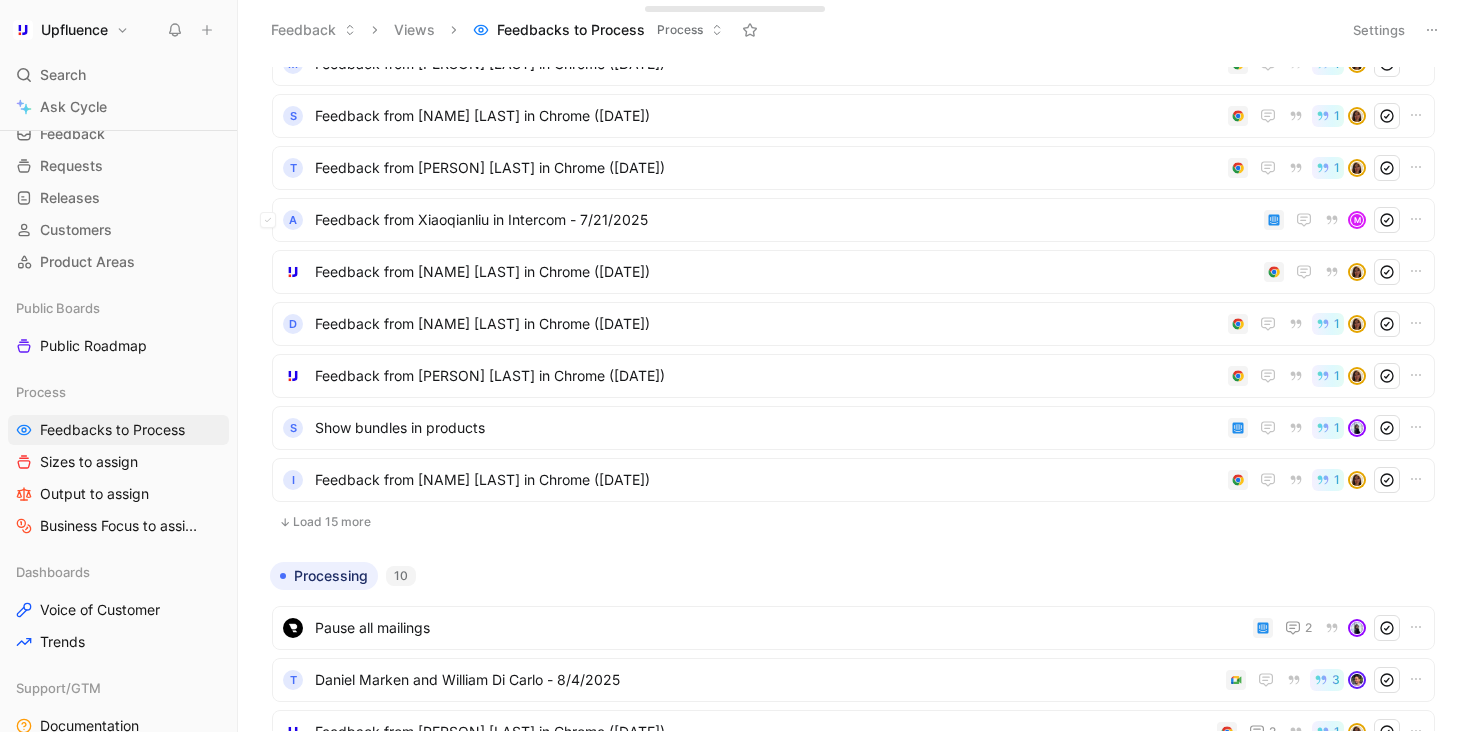 scroll, scrollTop: 437, scrollLeft: 0, axis: vertical 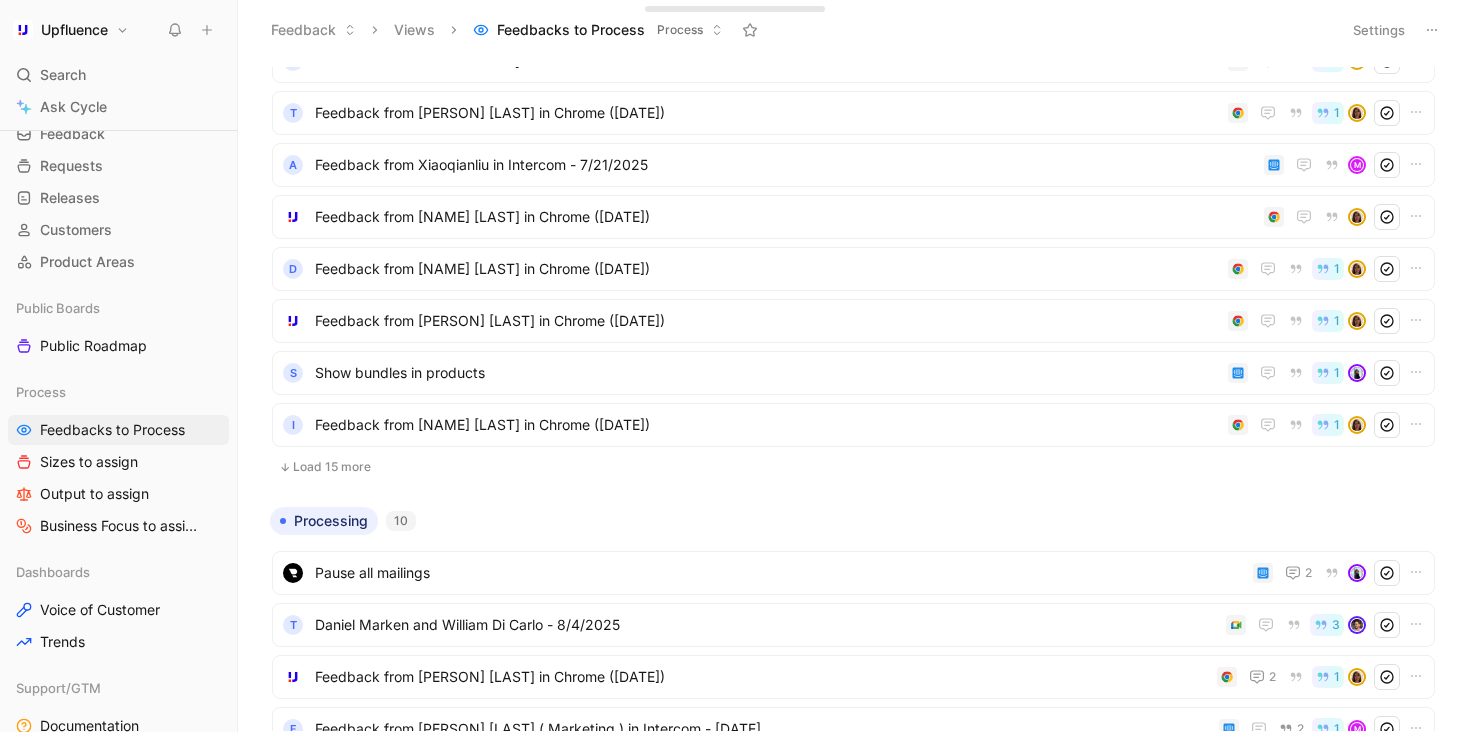 click on "Load 15 more" at bounding box center (853, 467) 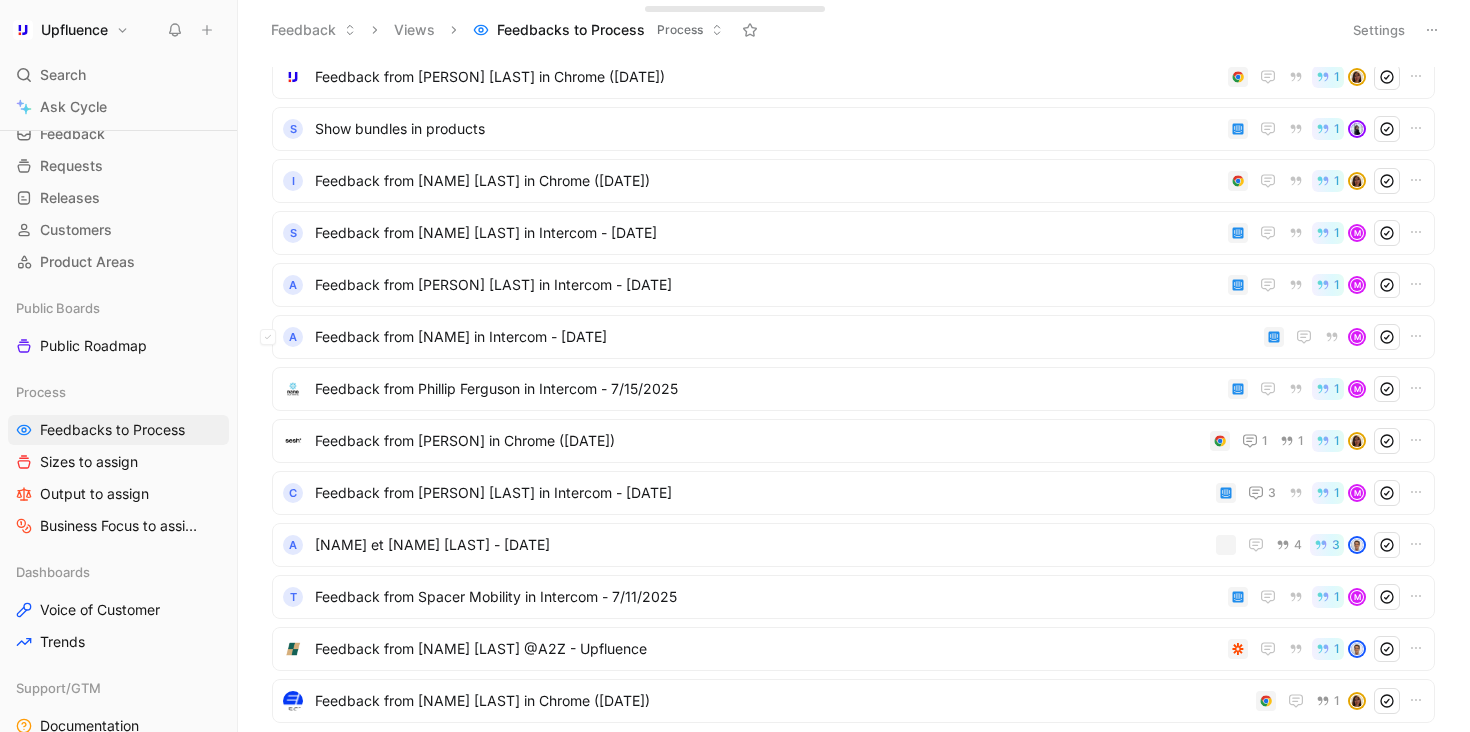 scroll, scrollTop: 0, scrollLeft: 0, axis: both 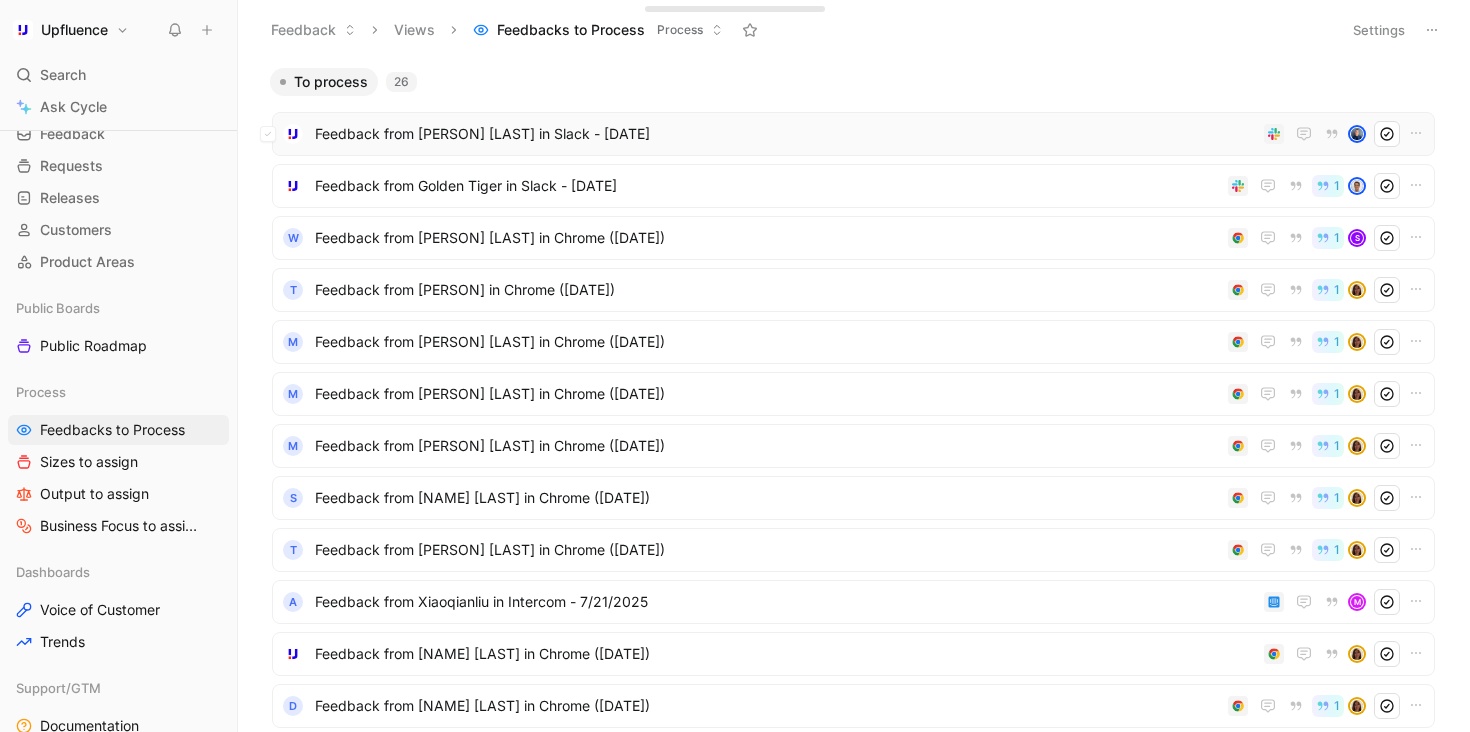 click on "Feedback from [PERSON] [LAST] in Slack - [DATE]" at bounding box center [785, 134] 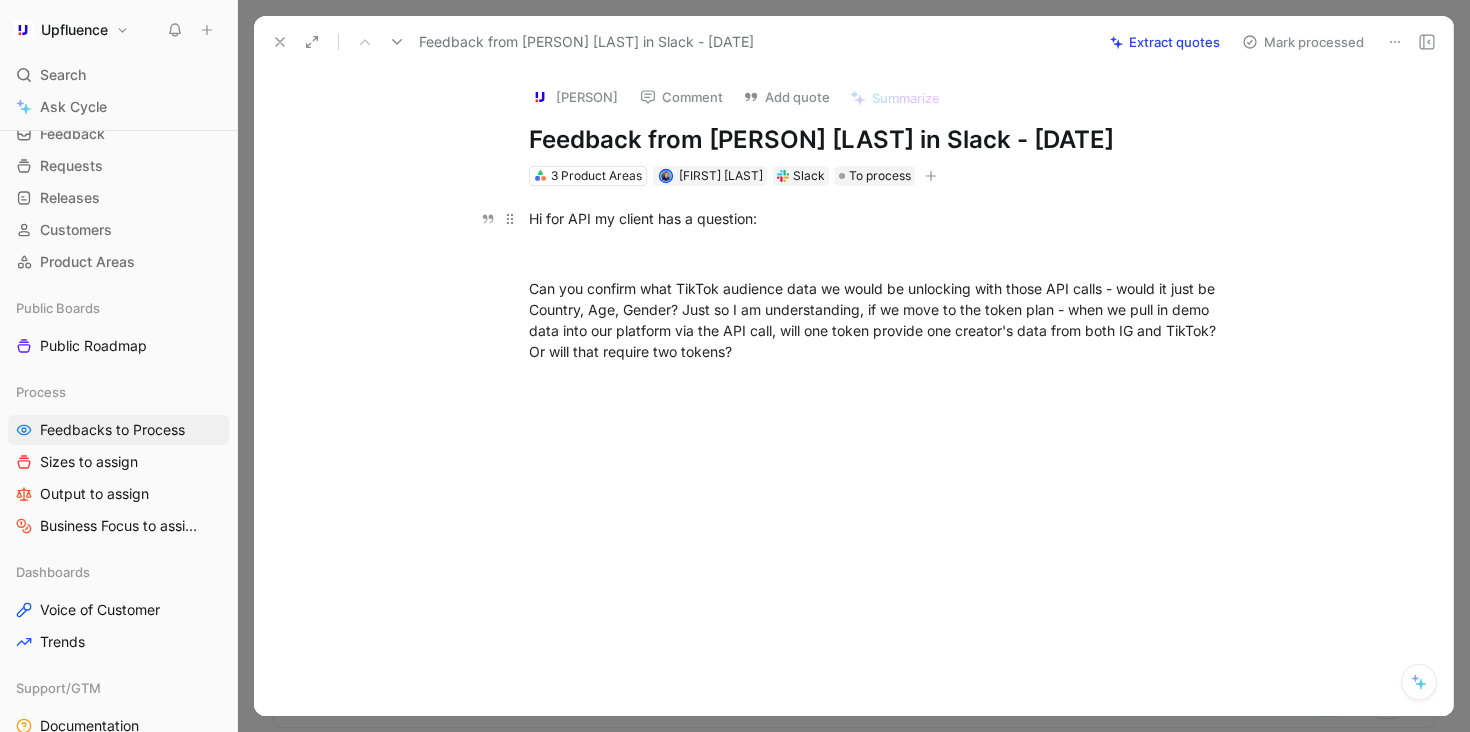 drag, startPoint x: 842, startPoint y: 352, endPoint x: 546, endPoint y: 224, distance: 322.4903 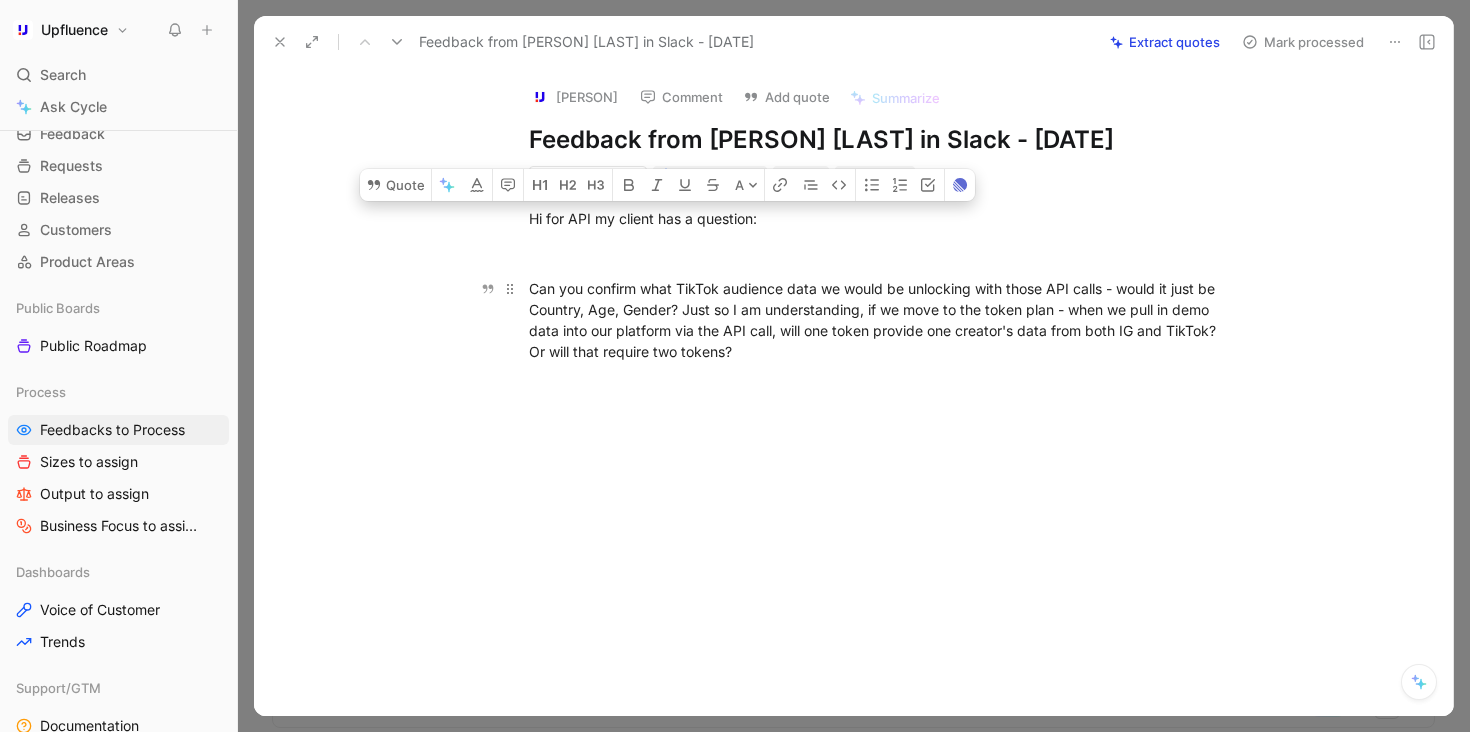 click on "Can you confirm what TikTok audience data we would be unlocking with those API calls - would it just be Country, Age, Gender? Just so I am understanding, if we move to the token plan - when we pull in demo data into our platform via the API call, will one token provide one creator's data from both IG and TikTok? Or will that require two tokens?" at bounding box center [875, 320] 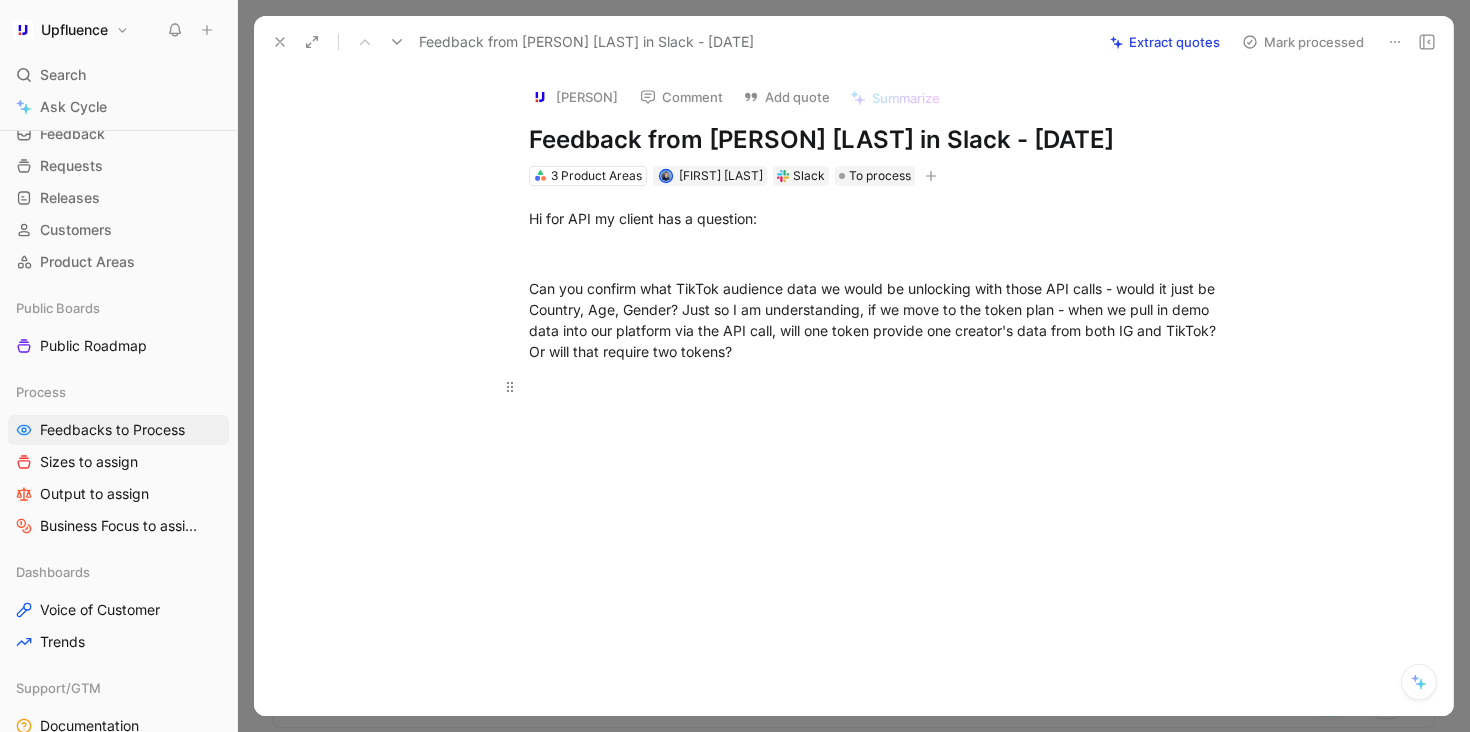 drag, startPoint x: 530, startPoint y: 213, endPoint x: 829, endPoint y: 379, distance: 341.98978 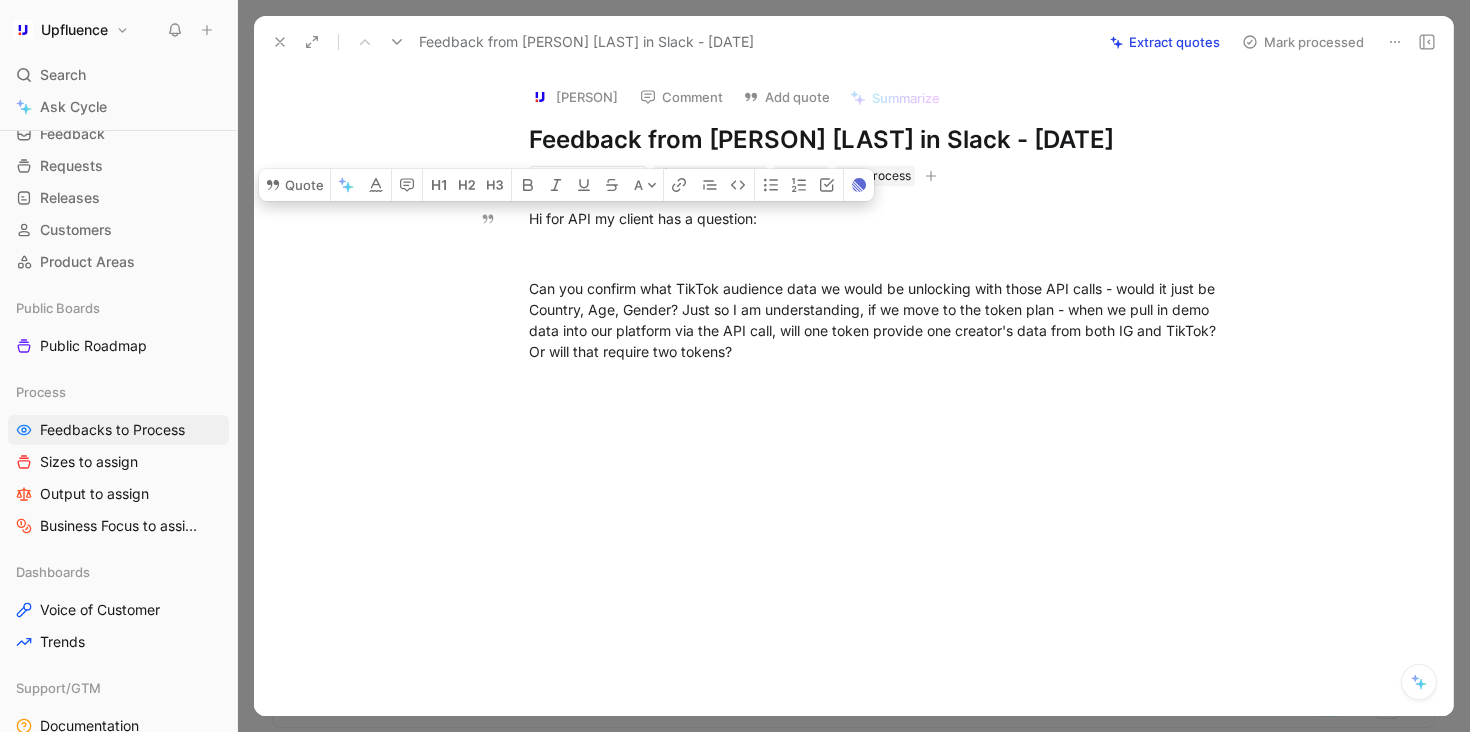 click on "Extract quotes" at bounding box center [1165, 42] 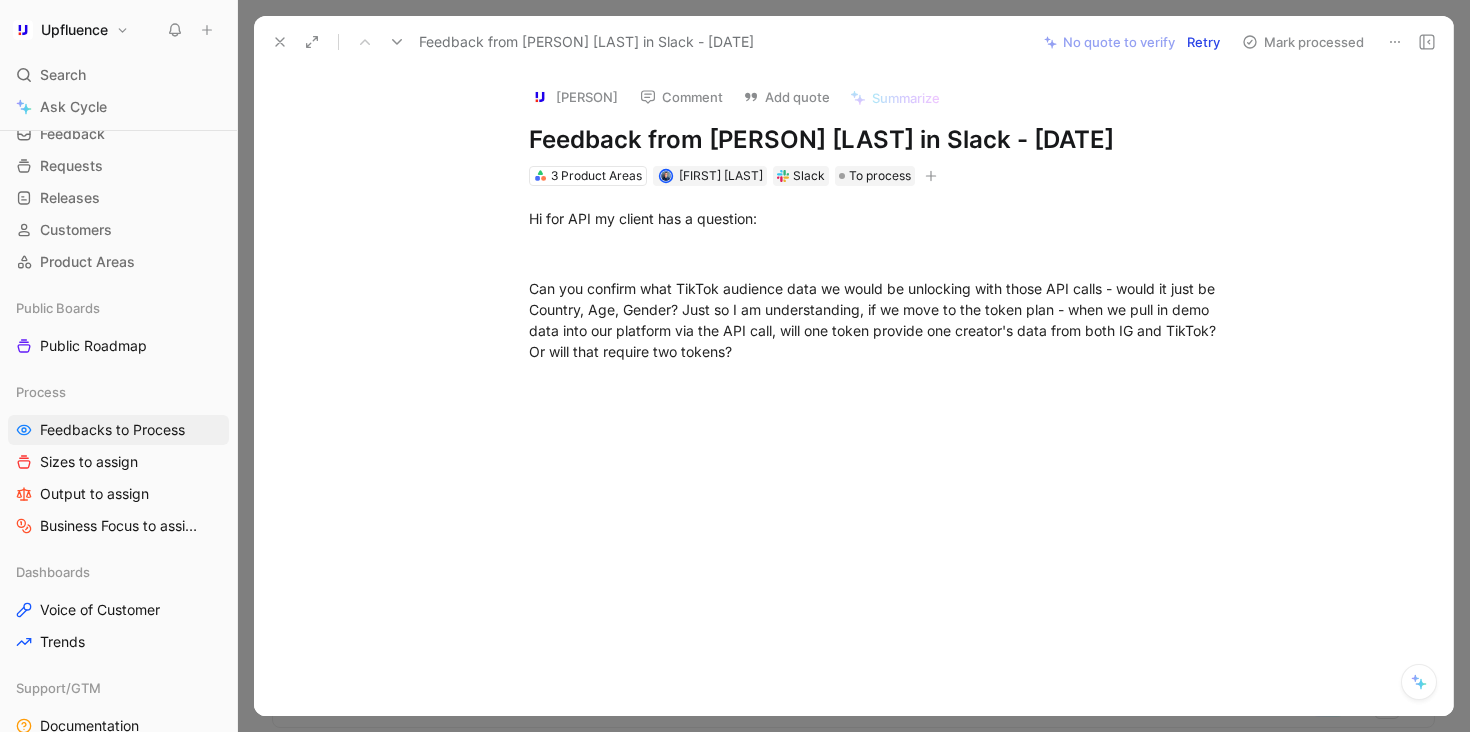 click on "Retry" at bounding box center (1203, 42) 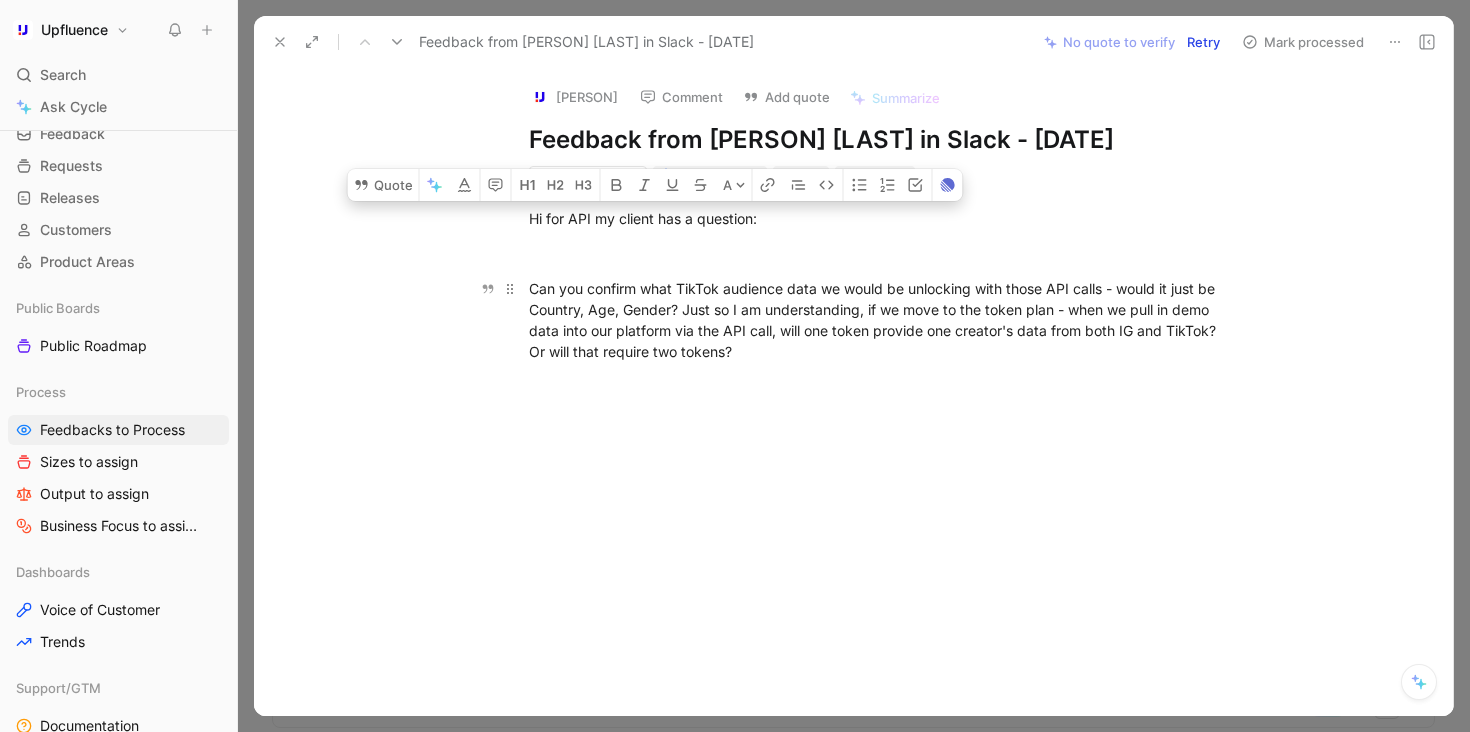 drag, startPoint x: 524, startPoint y: 213, endPoint x: 781, endPoint y: 346, distance: 289.37518 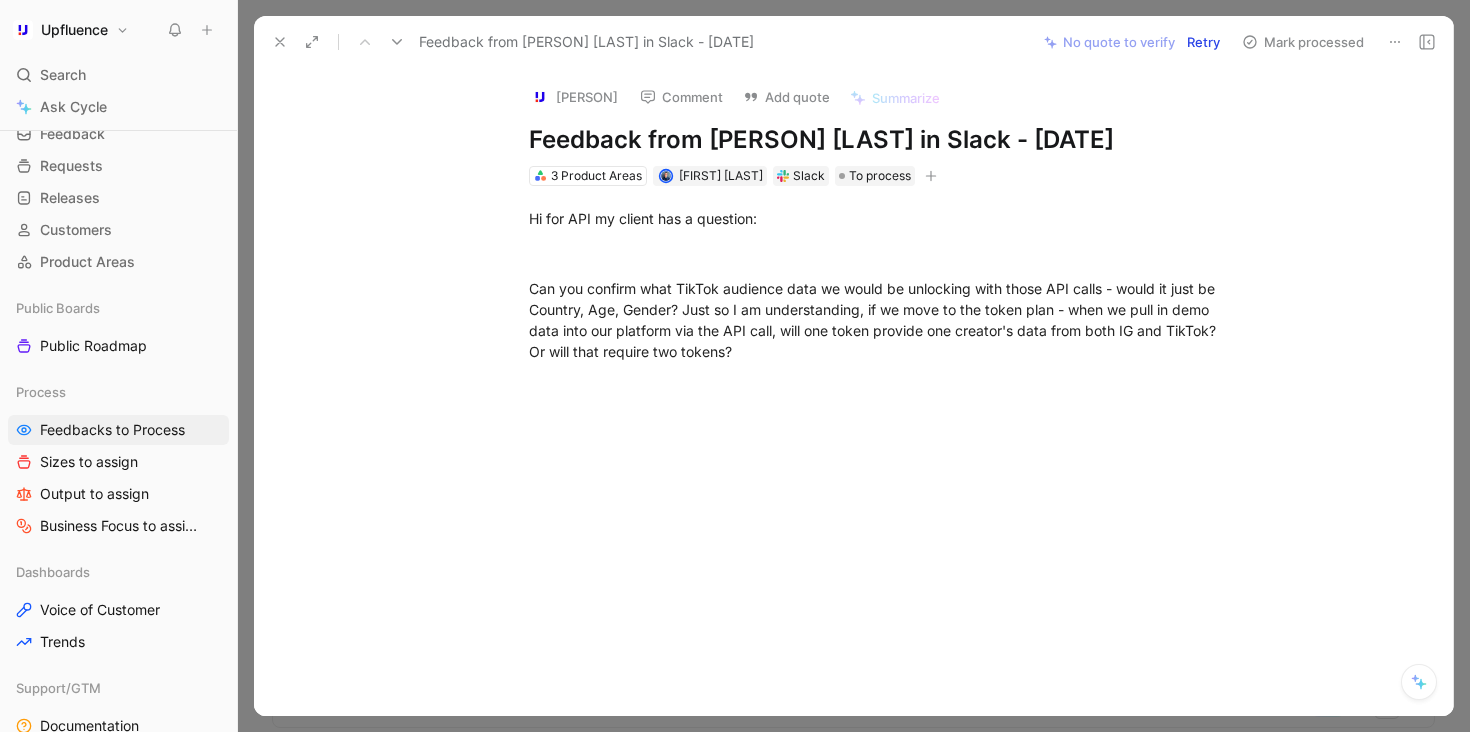 click 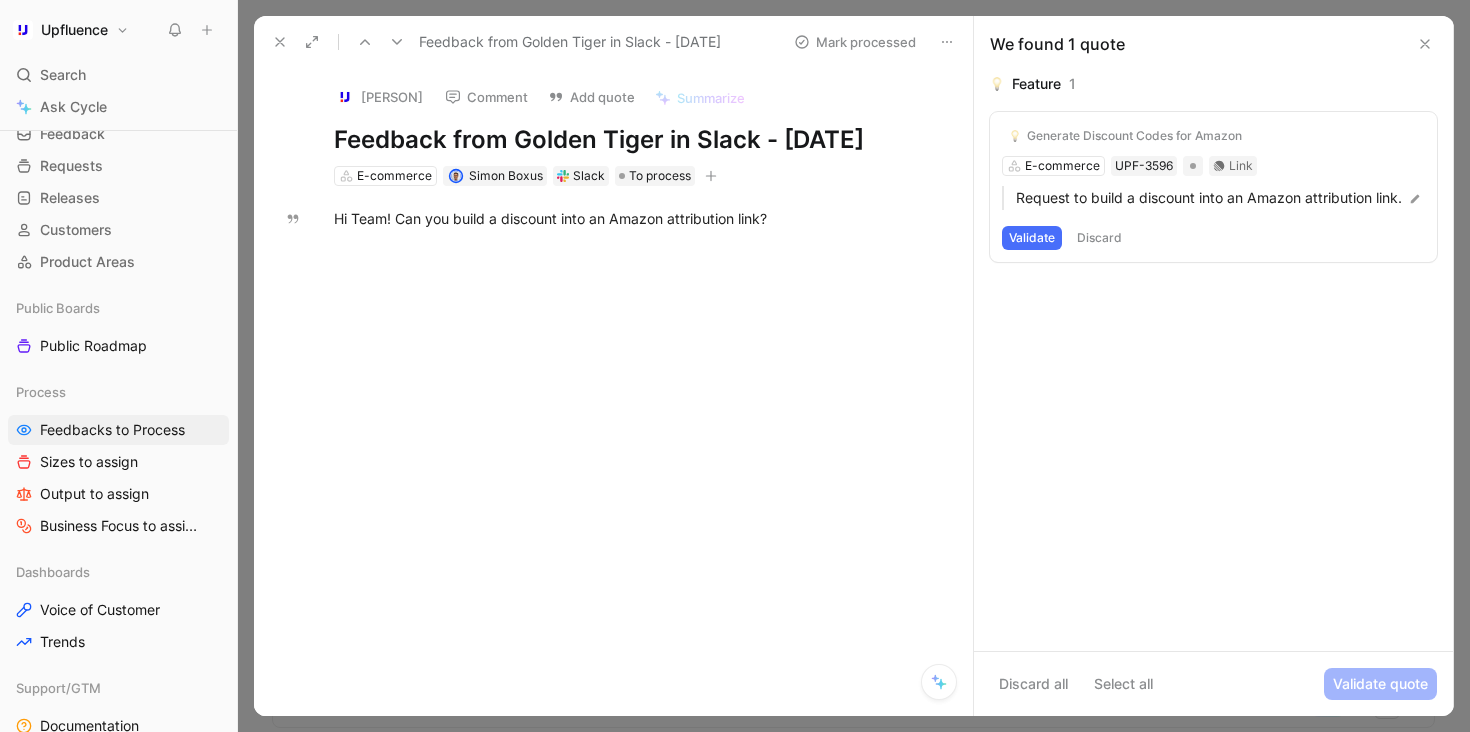 drag, startPoint x: 801, startPoint y: 214, endPoint x: 251, endPoint y: 226, distance: 550.1309 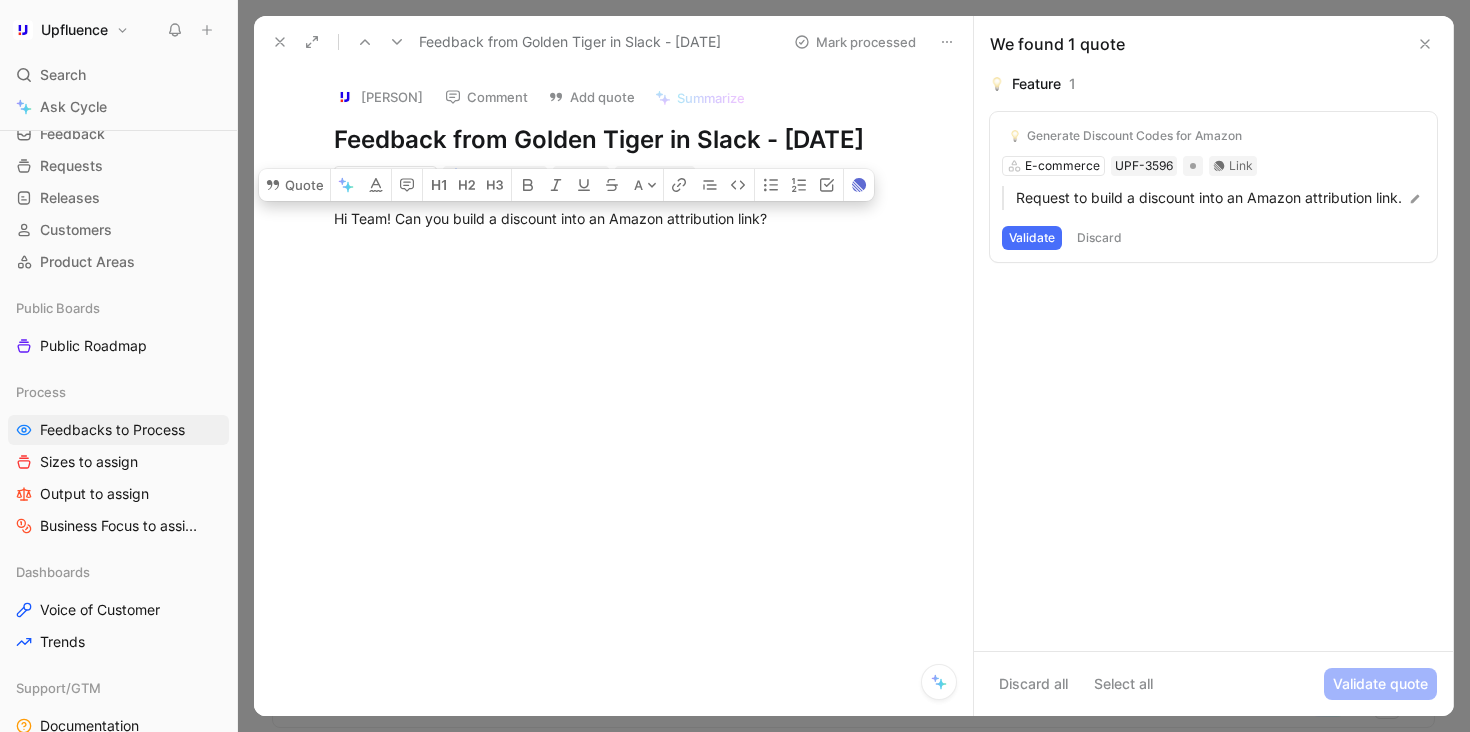 click on "Validate" at bounding box center [1032, 238] 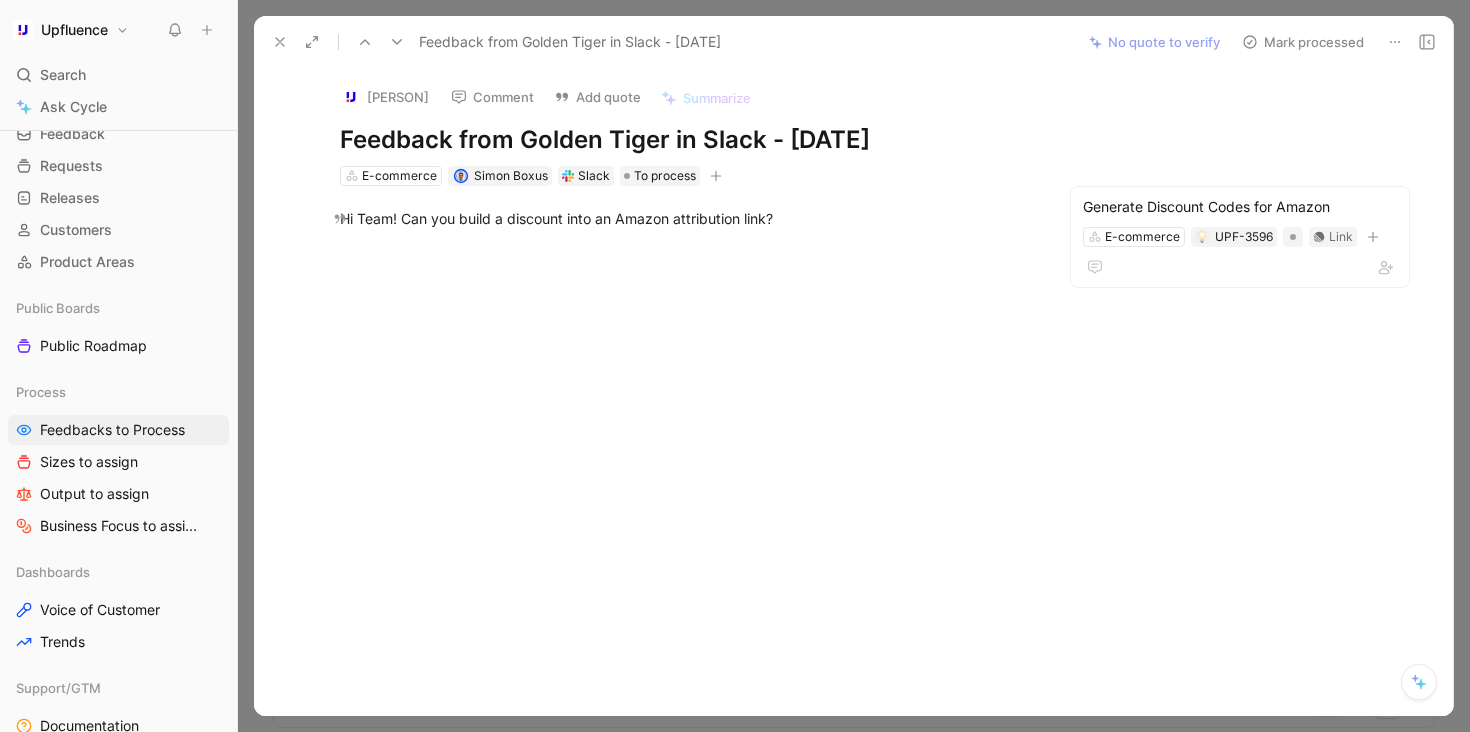 click on "Mark processed" at bounding box center (1303, 42) 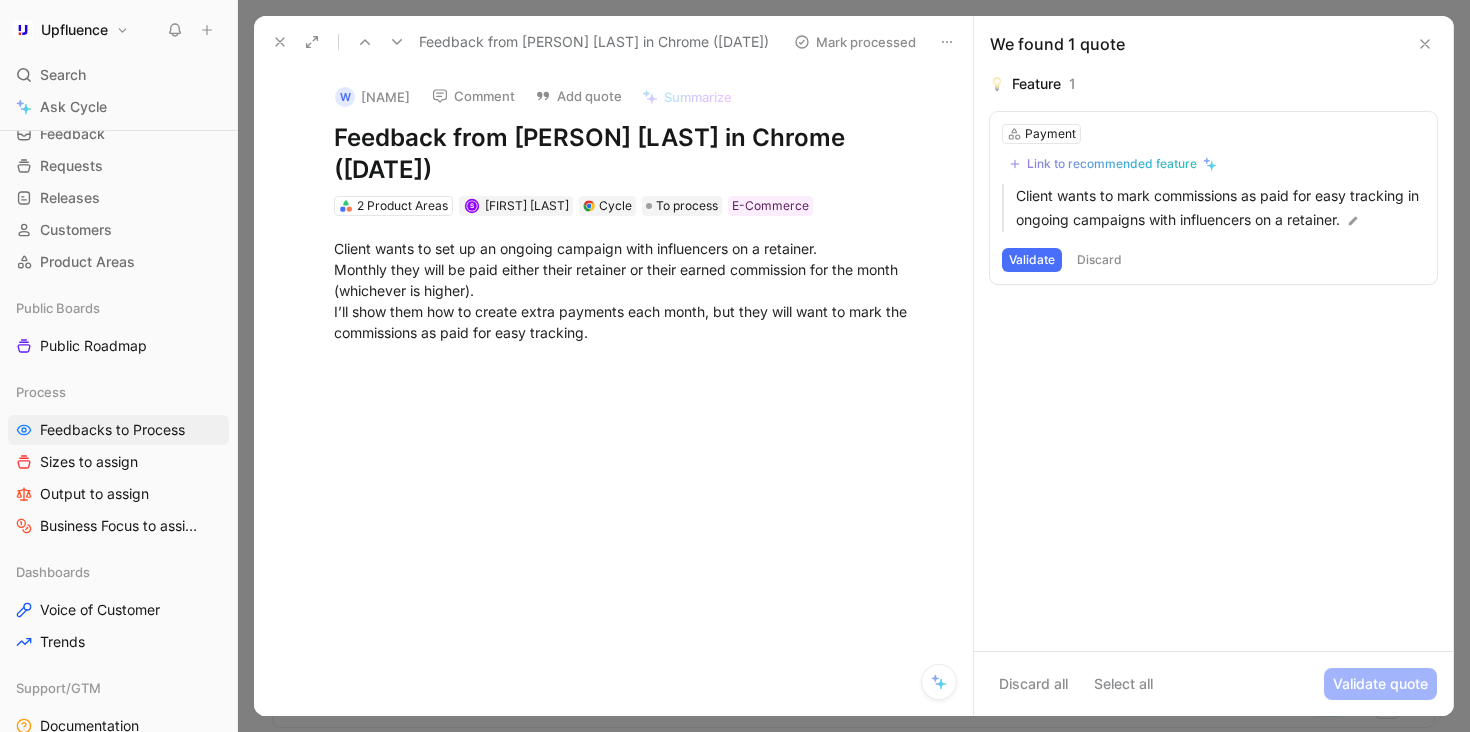 click 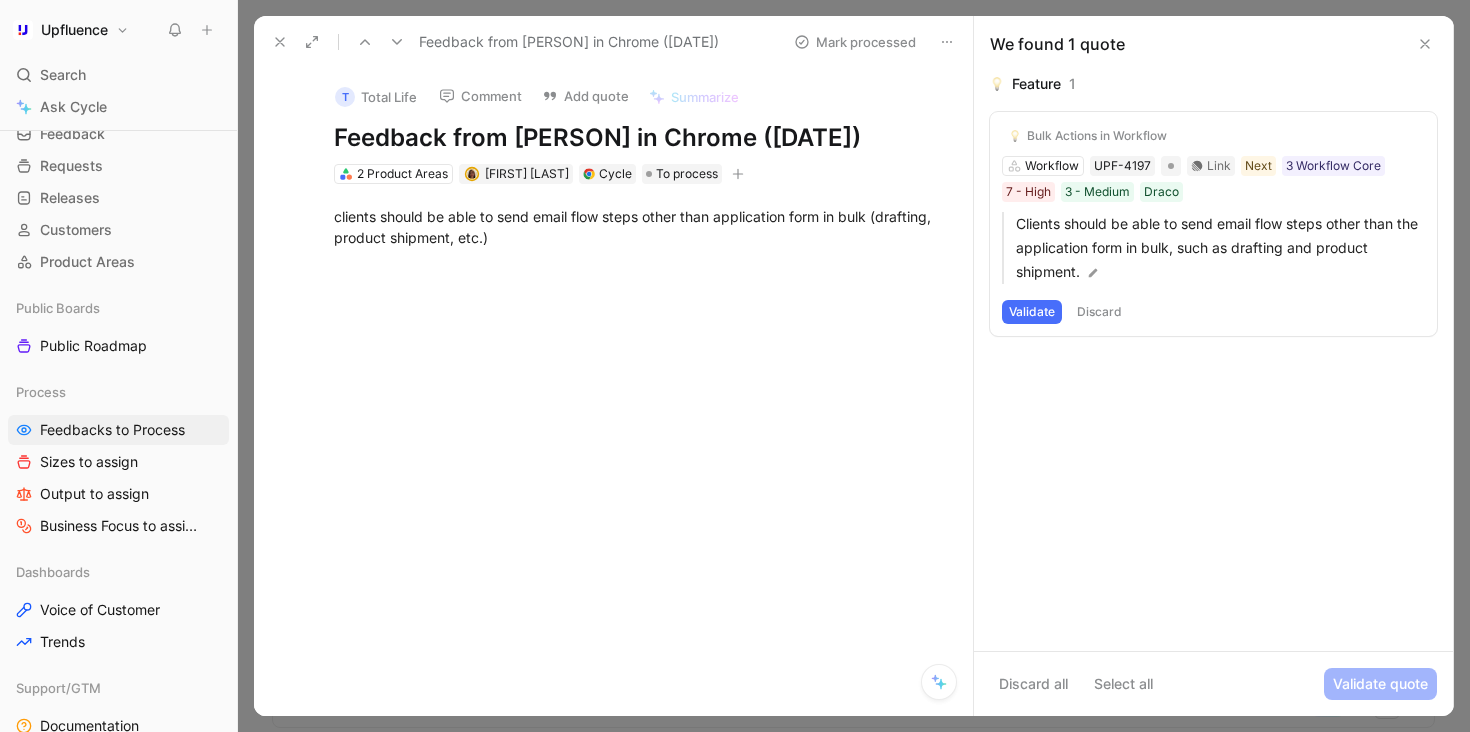 click on "Validate" at bounding box center [1032, 312] 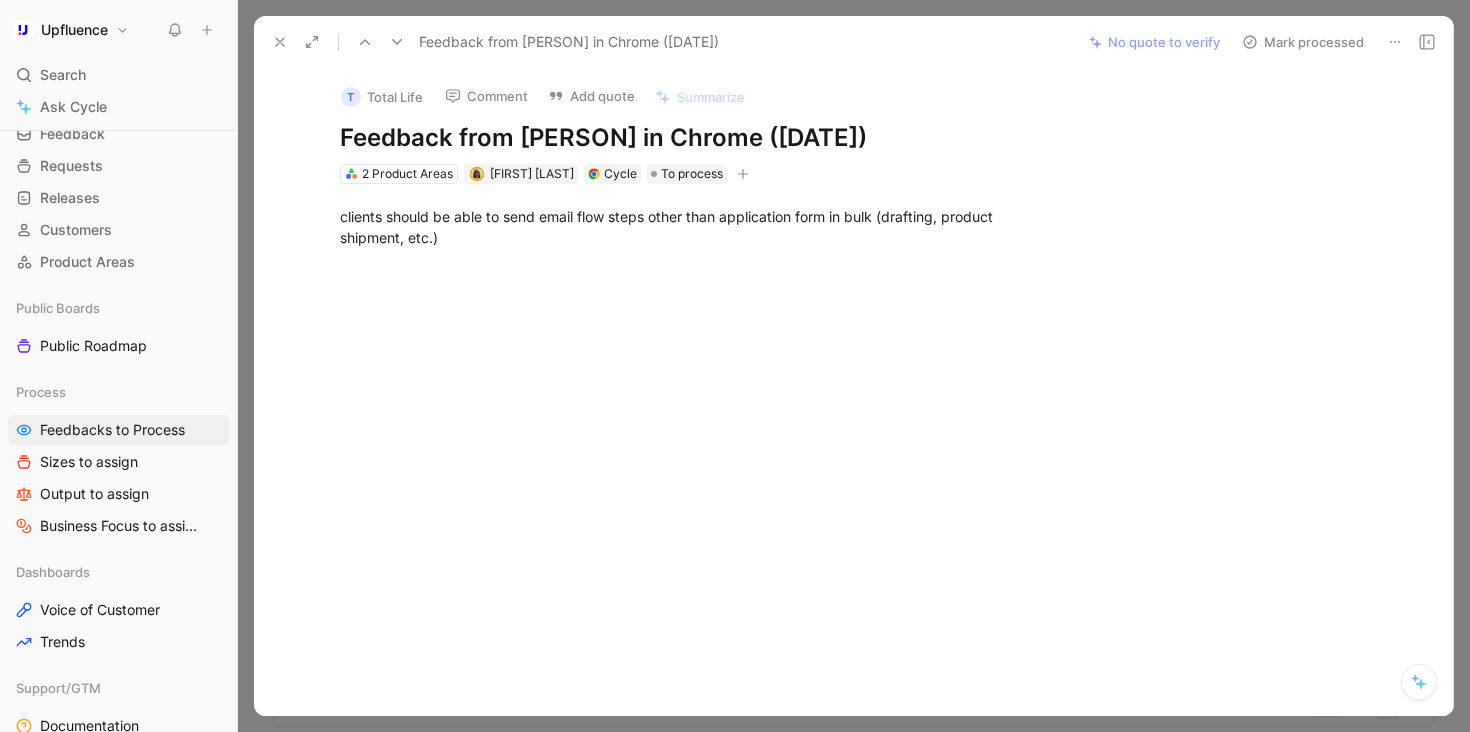 click on "Mark processed" at bounding box center [1303, 42] 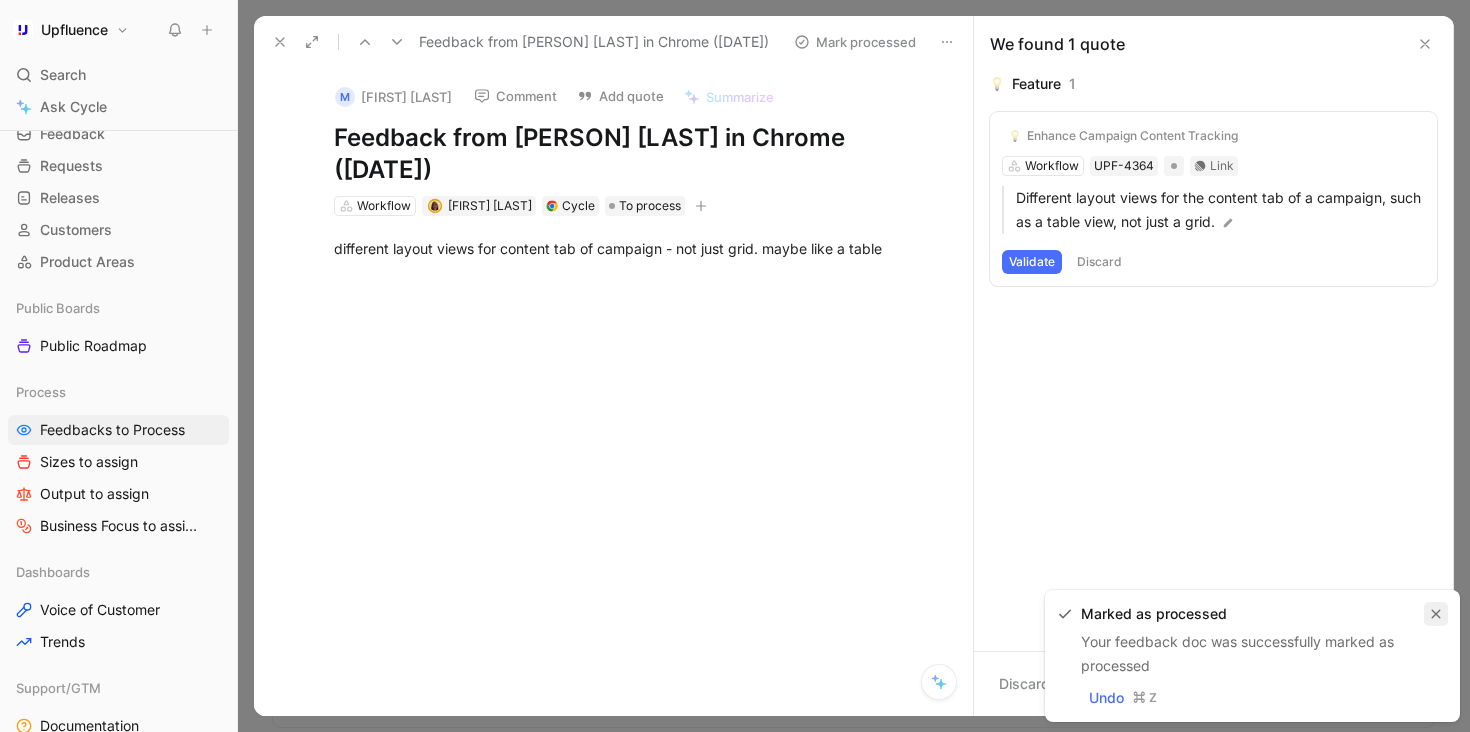 click 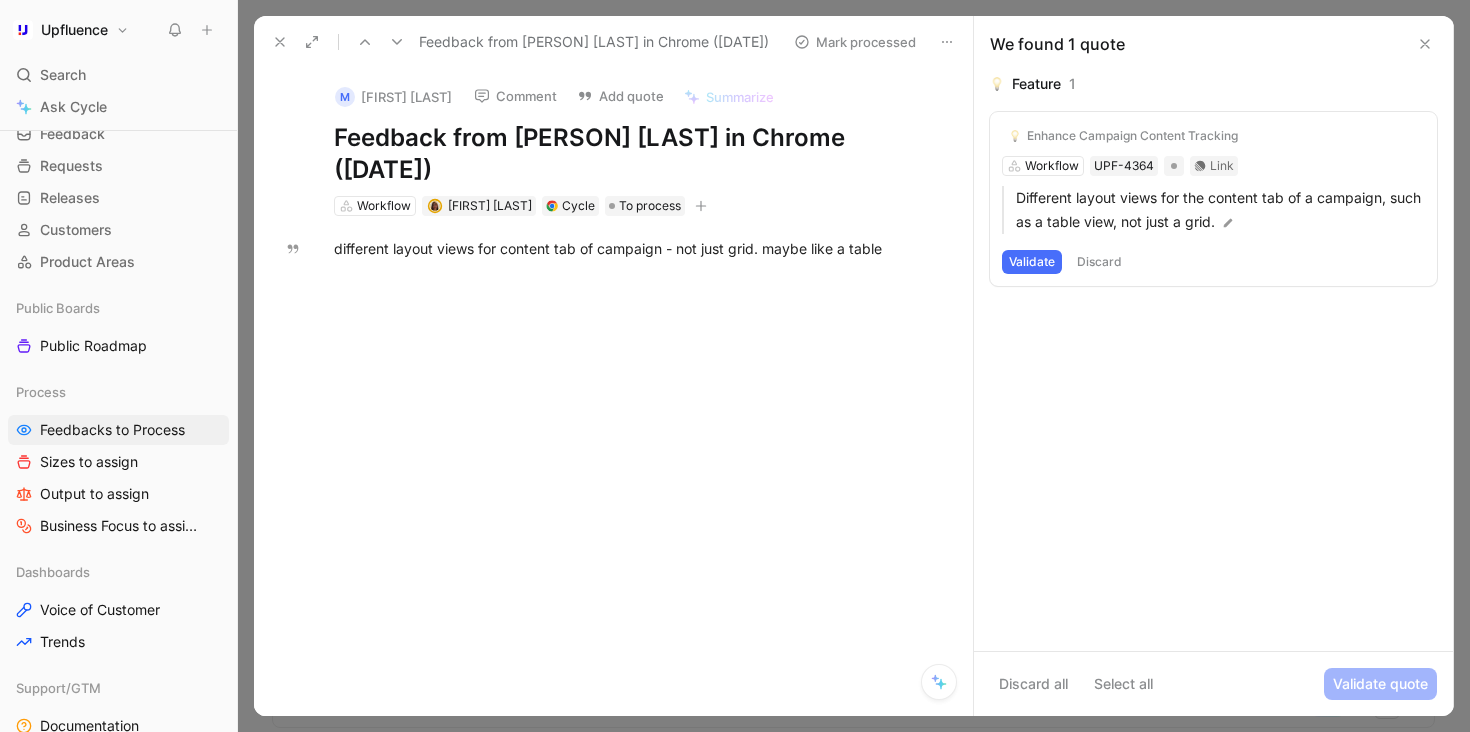 click 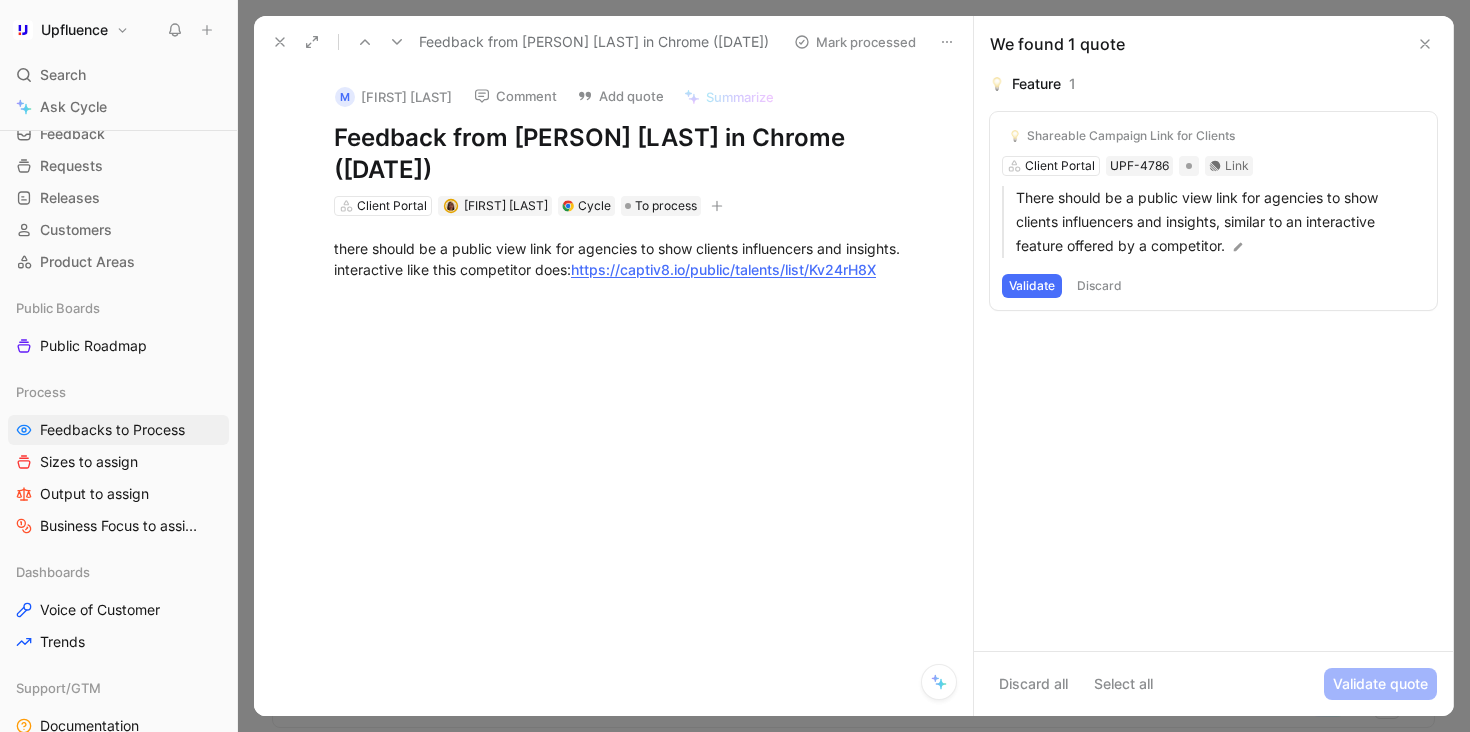 click on "Validate" at bounding box center (1032, 286) 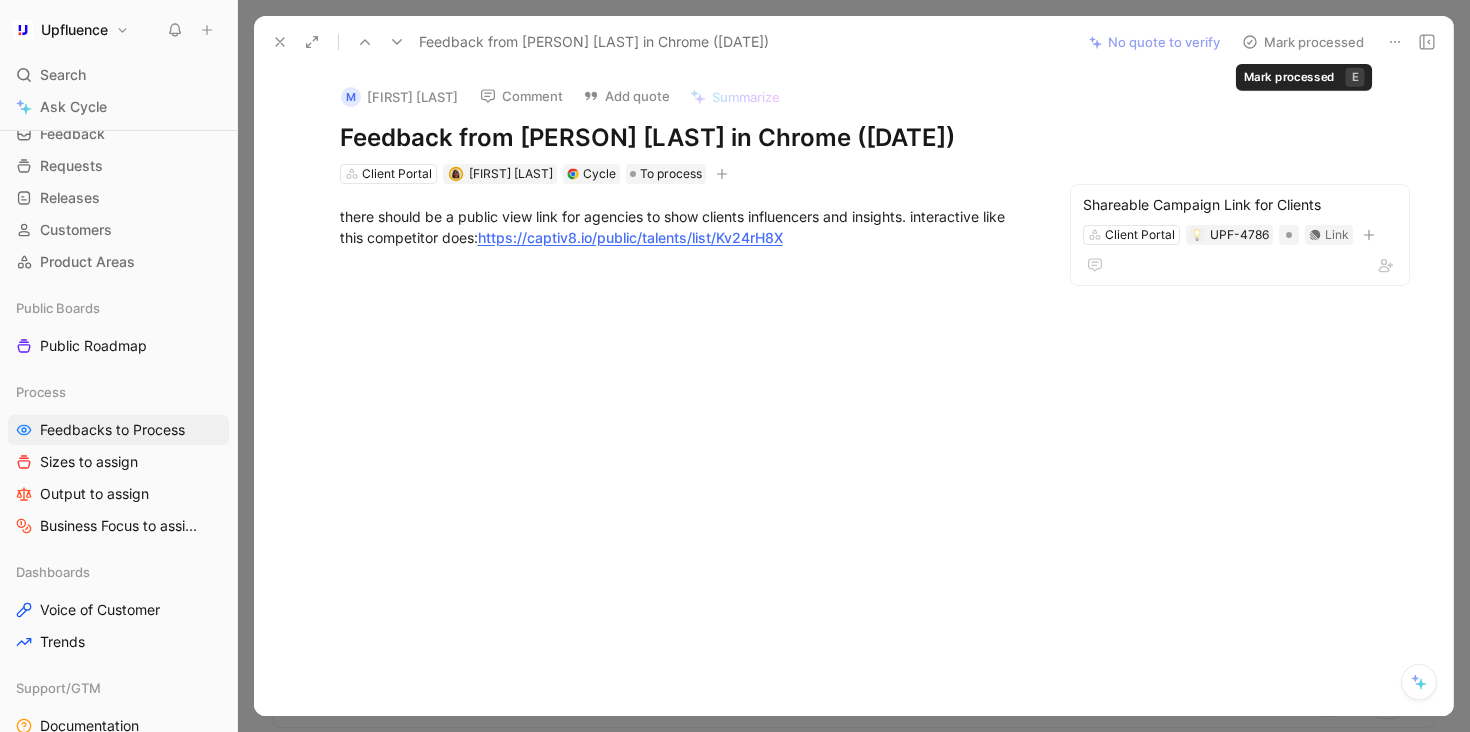 click on "Mark processed" at bounding box center [1303, 42] 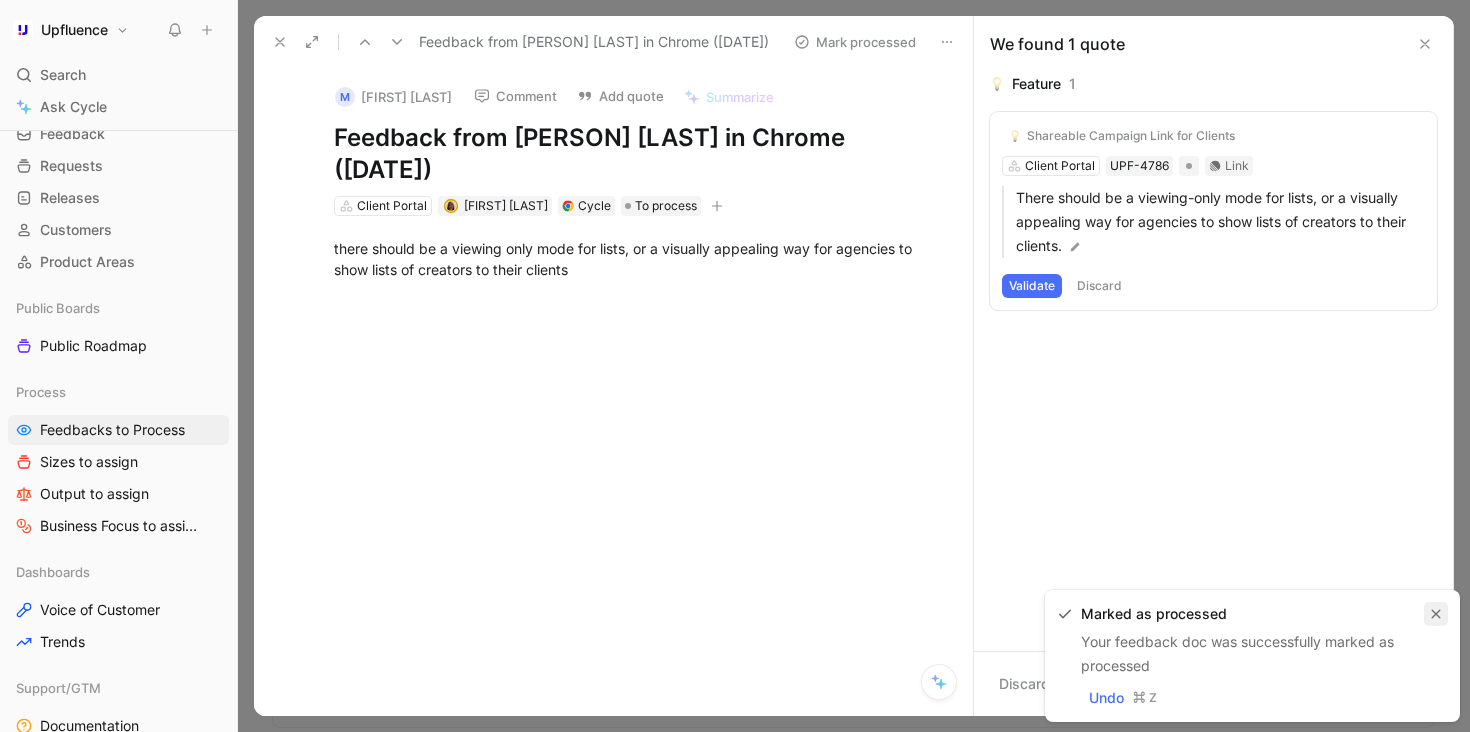 click 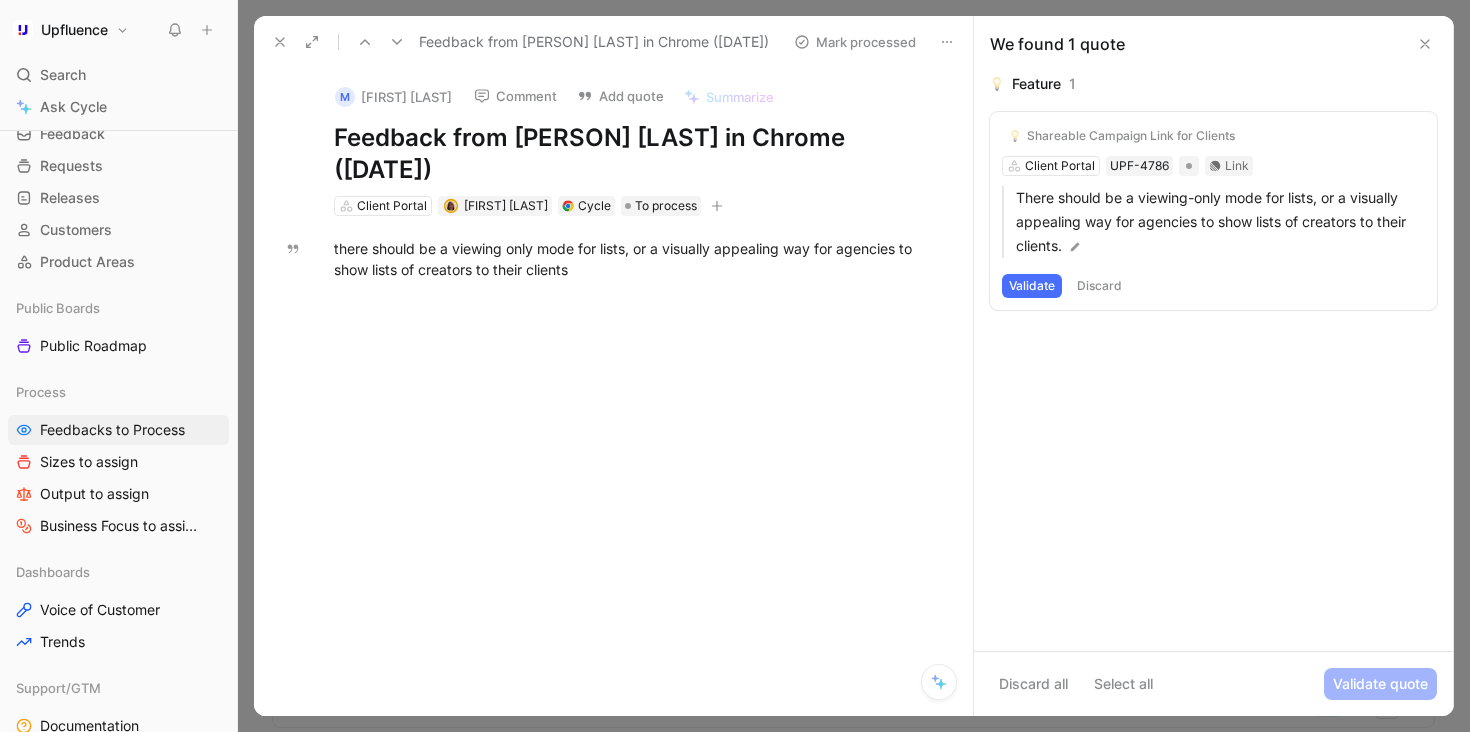 click on "Validate" at bounding box center (1032, 286) 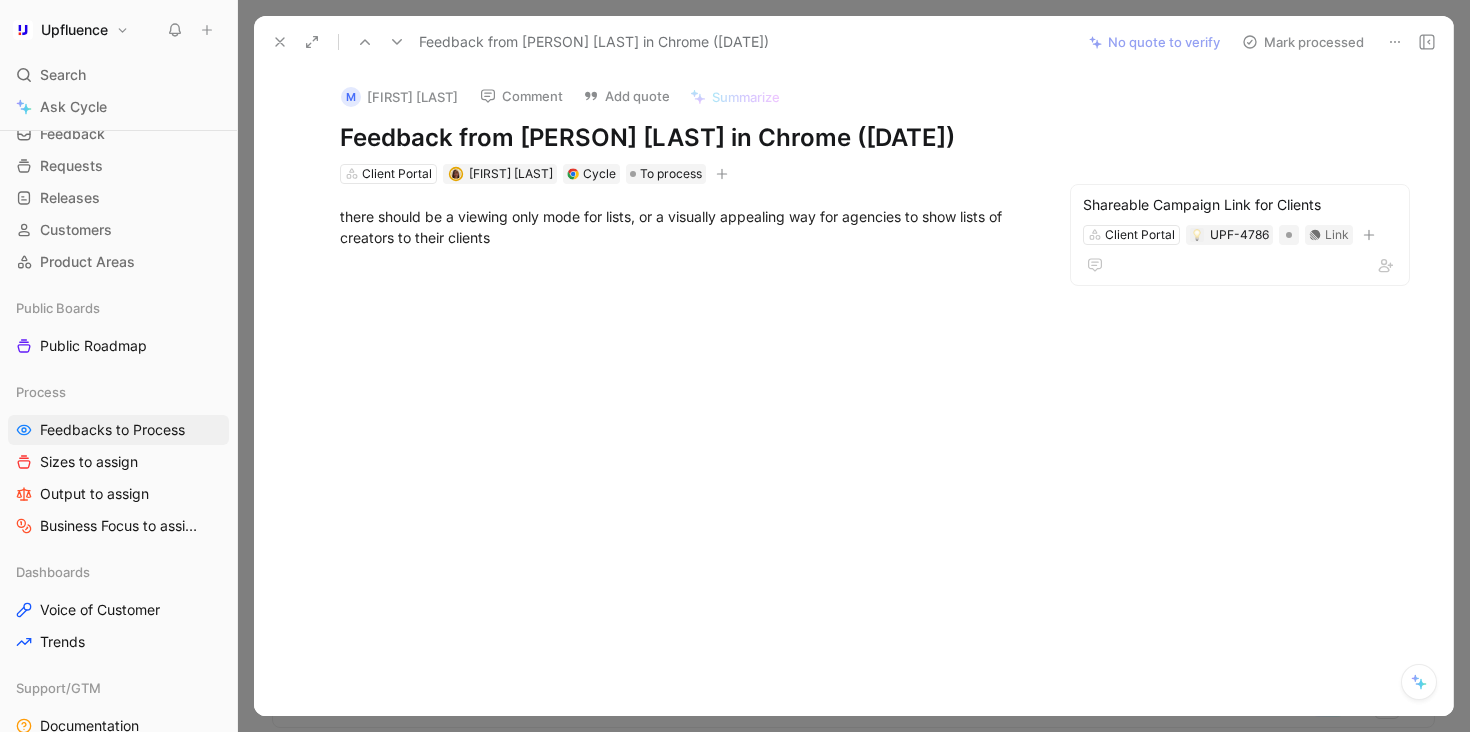click on "Mark processed" at bounding box center [1303, 42] 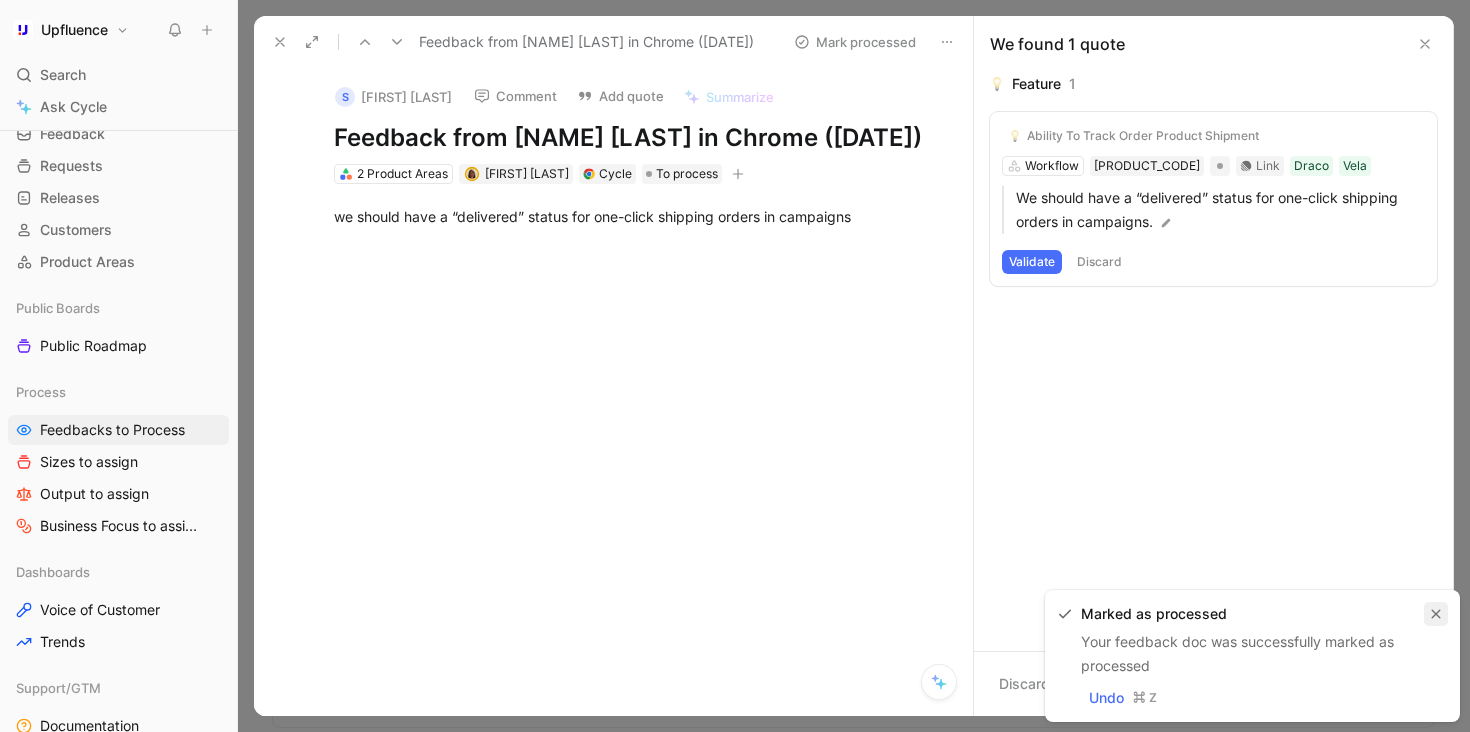 click 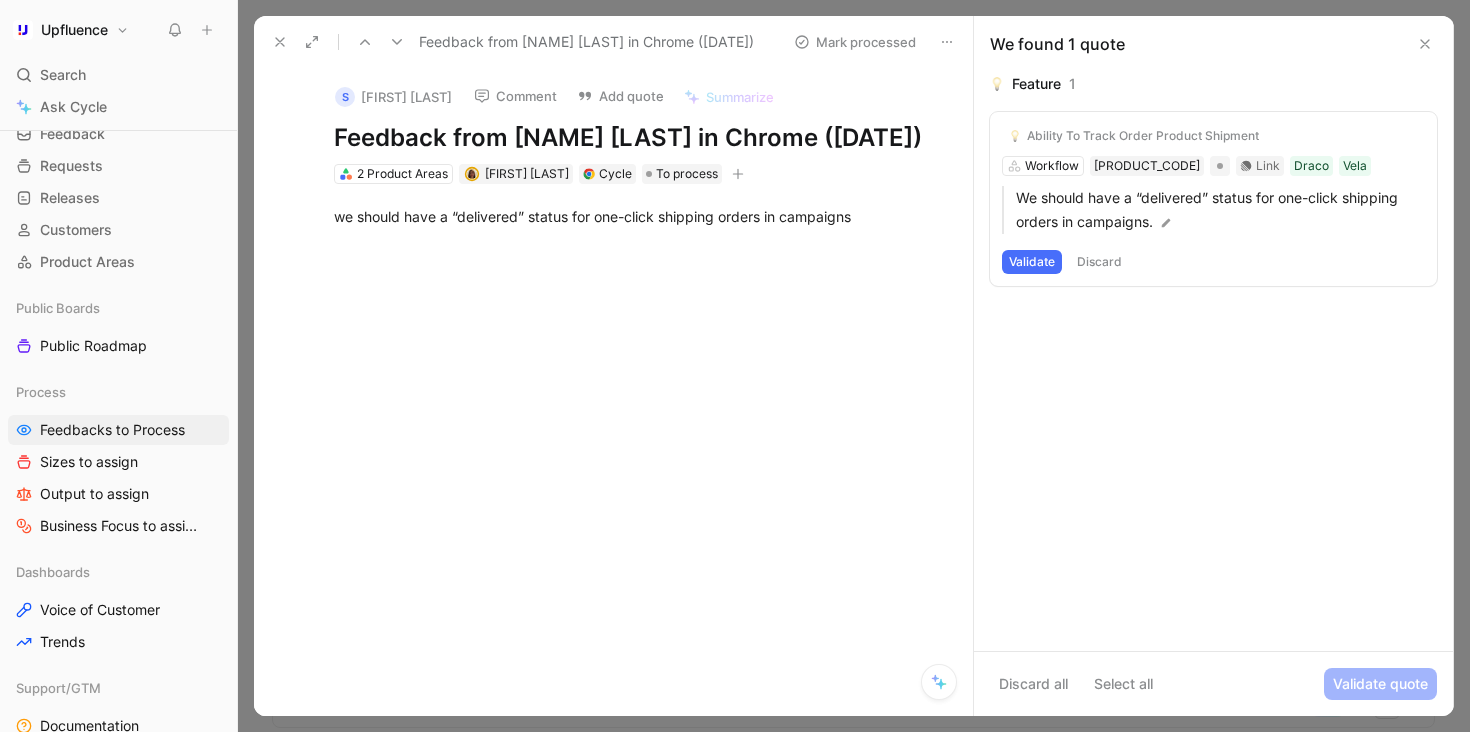 click on "Validate" at bounding box center (1032, 262) 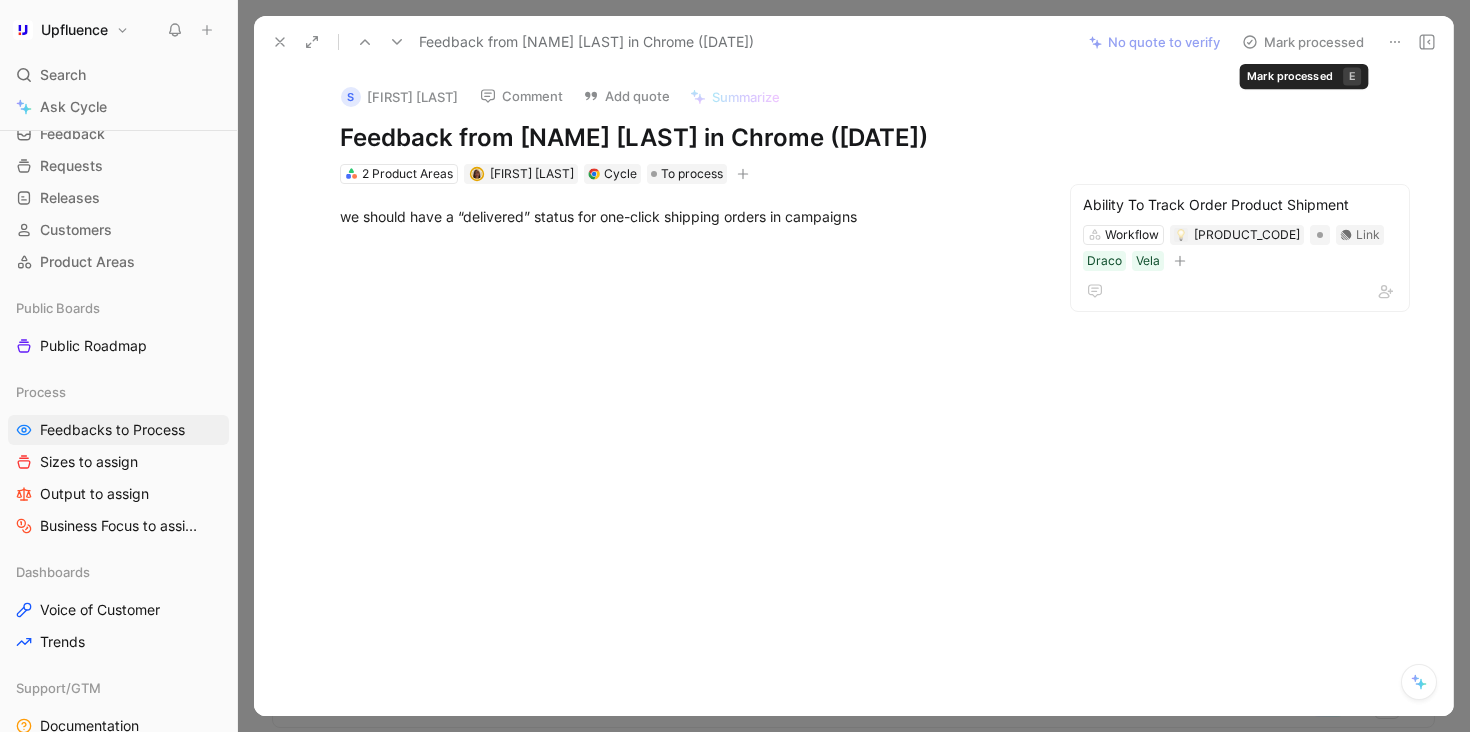 click on "Mark processed" at bounding box center [1303, 42] 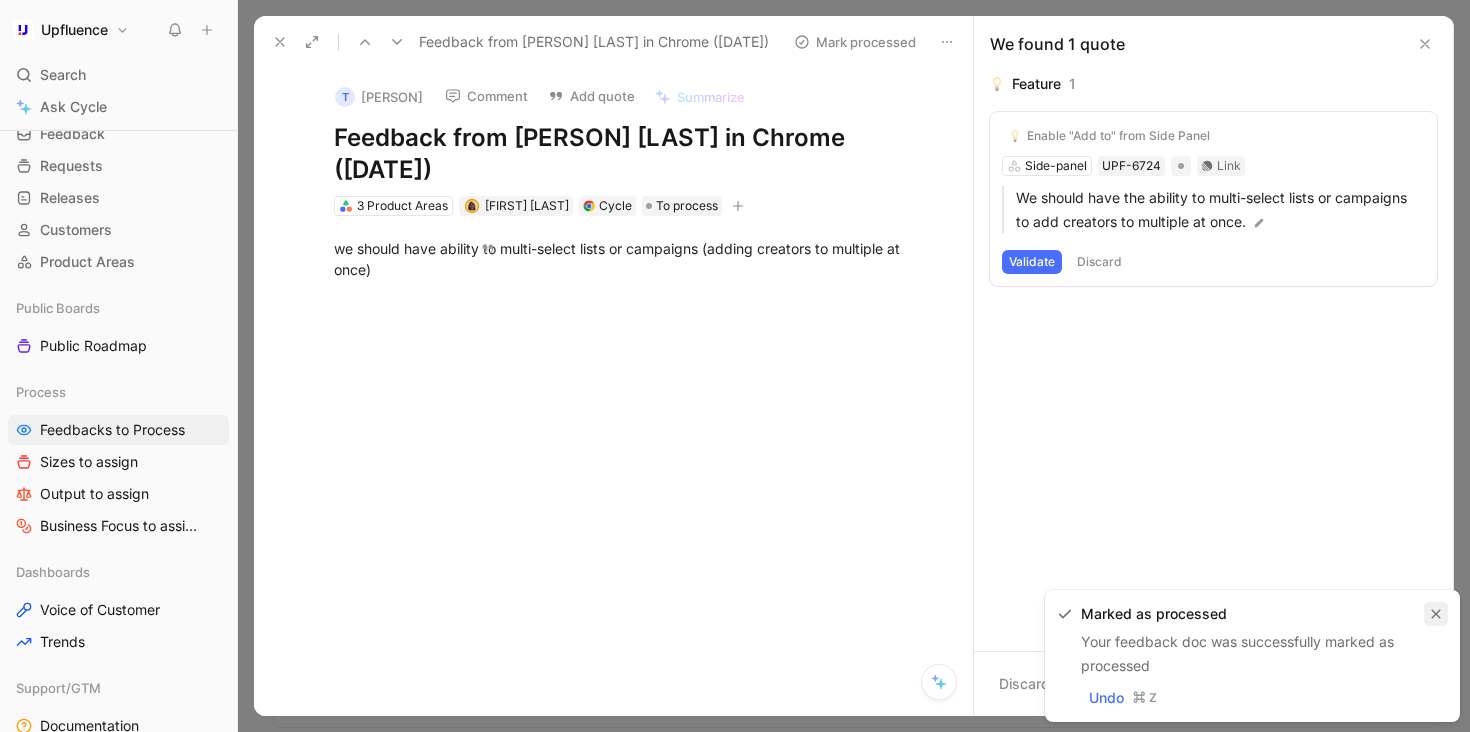 click 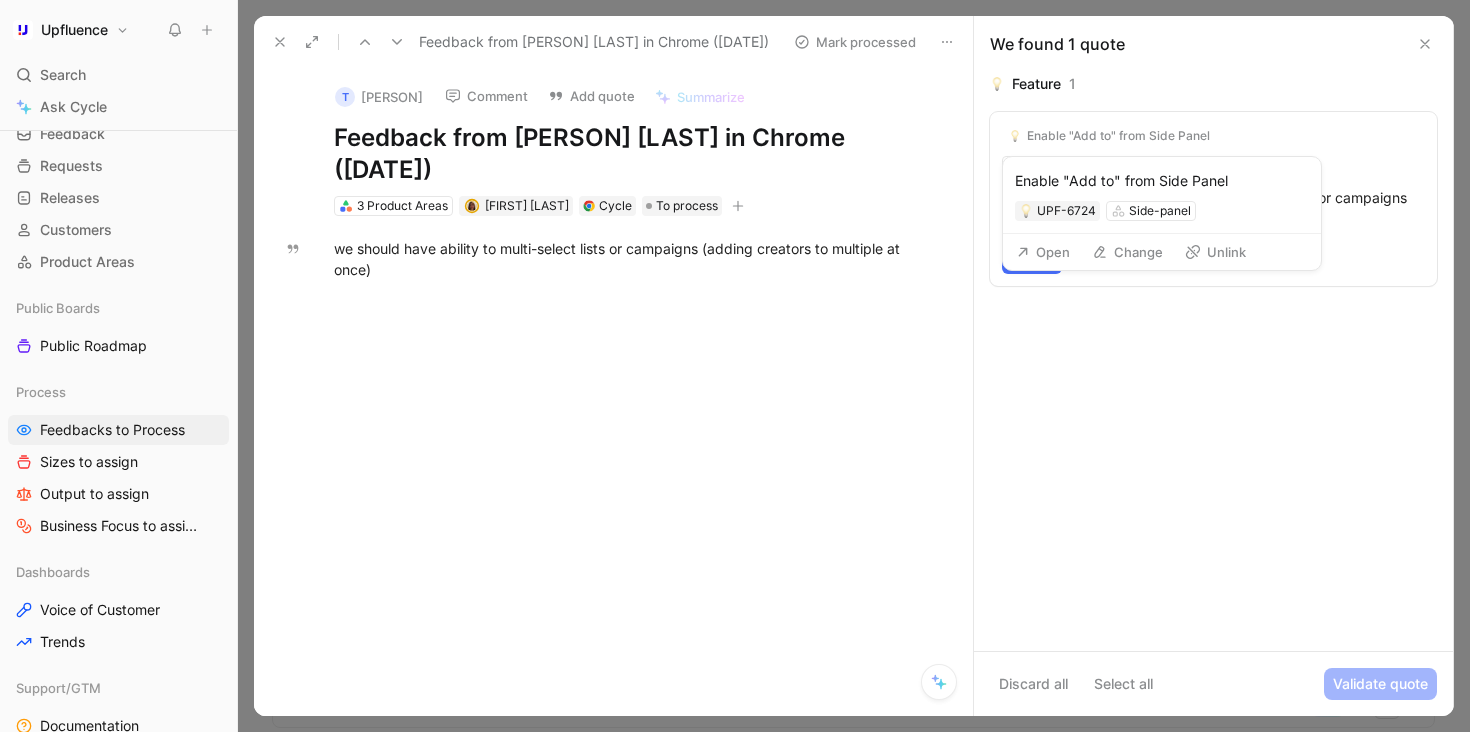 click on "Unlink" at bounding box center [1215, 252] 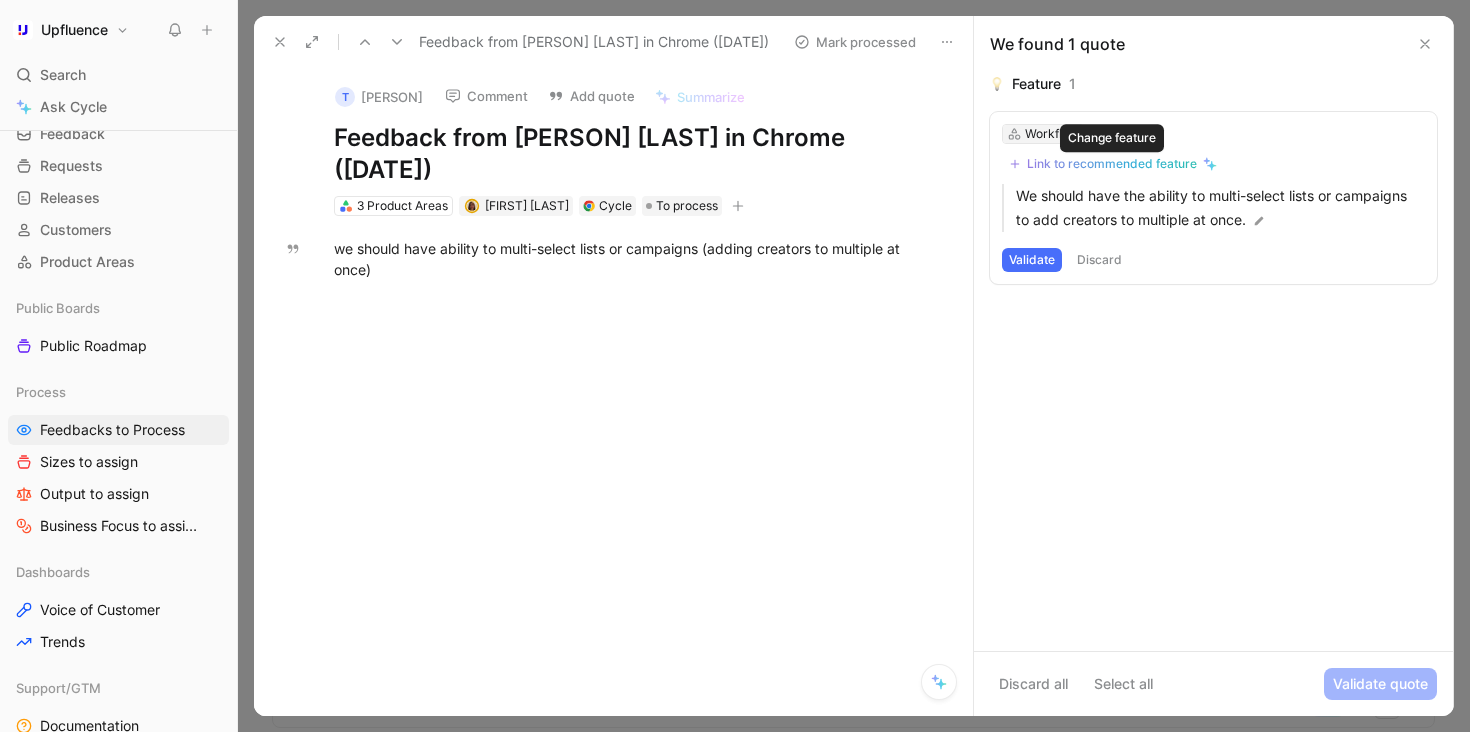 click on "Workflow" at bounding box center [1052, 134] 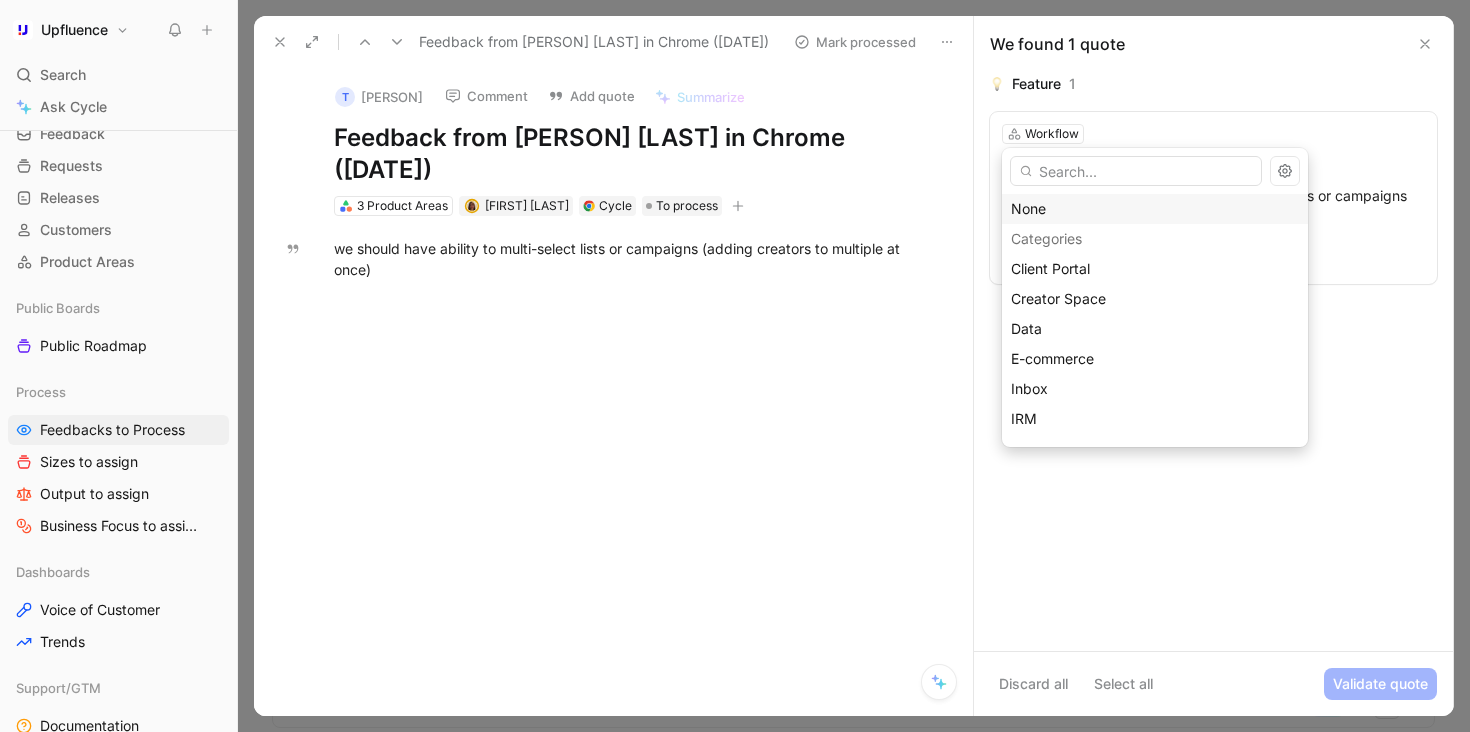 click on "None" at bounding box center [1155, 209] 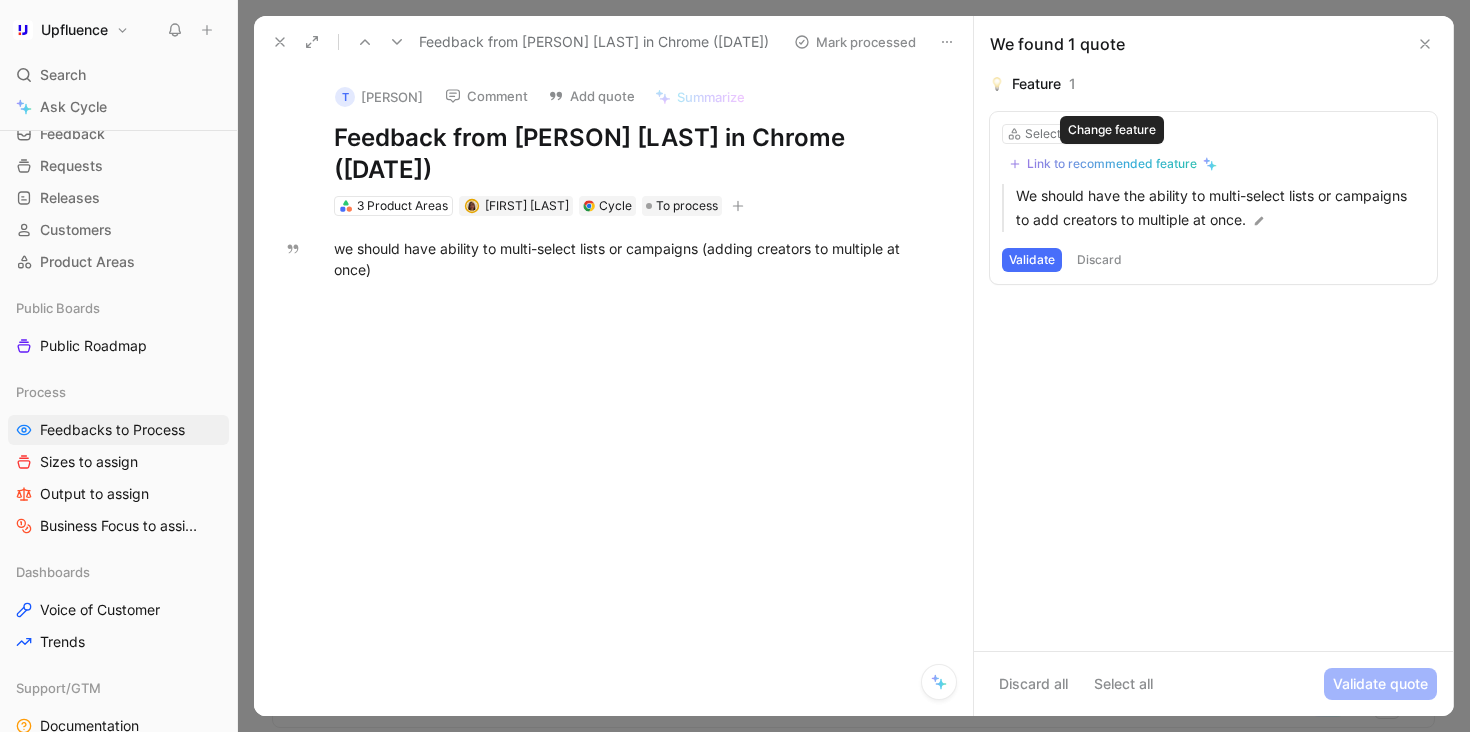 click on "Link to recommended feature" at bounding box center [1112, 164] 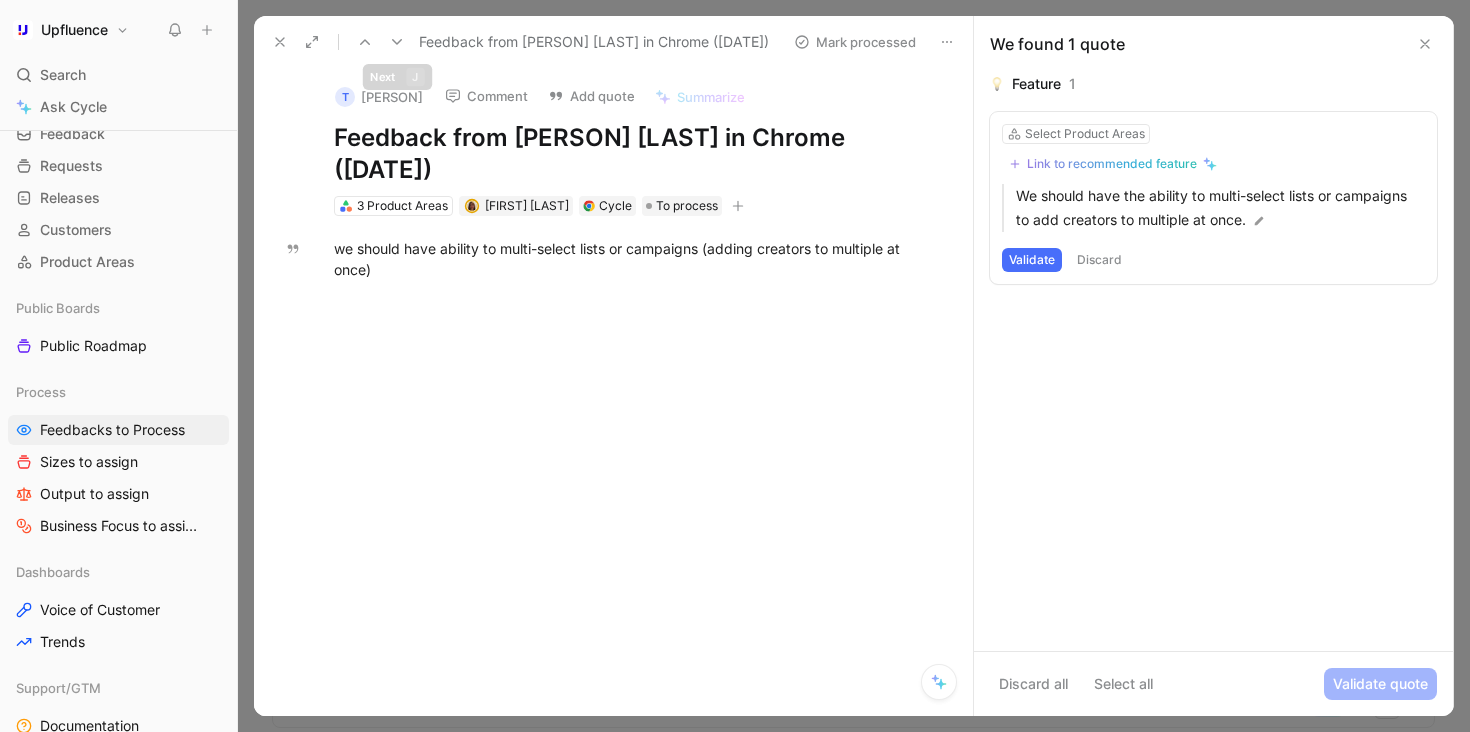 click 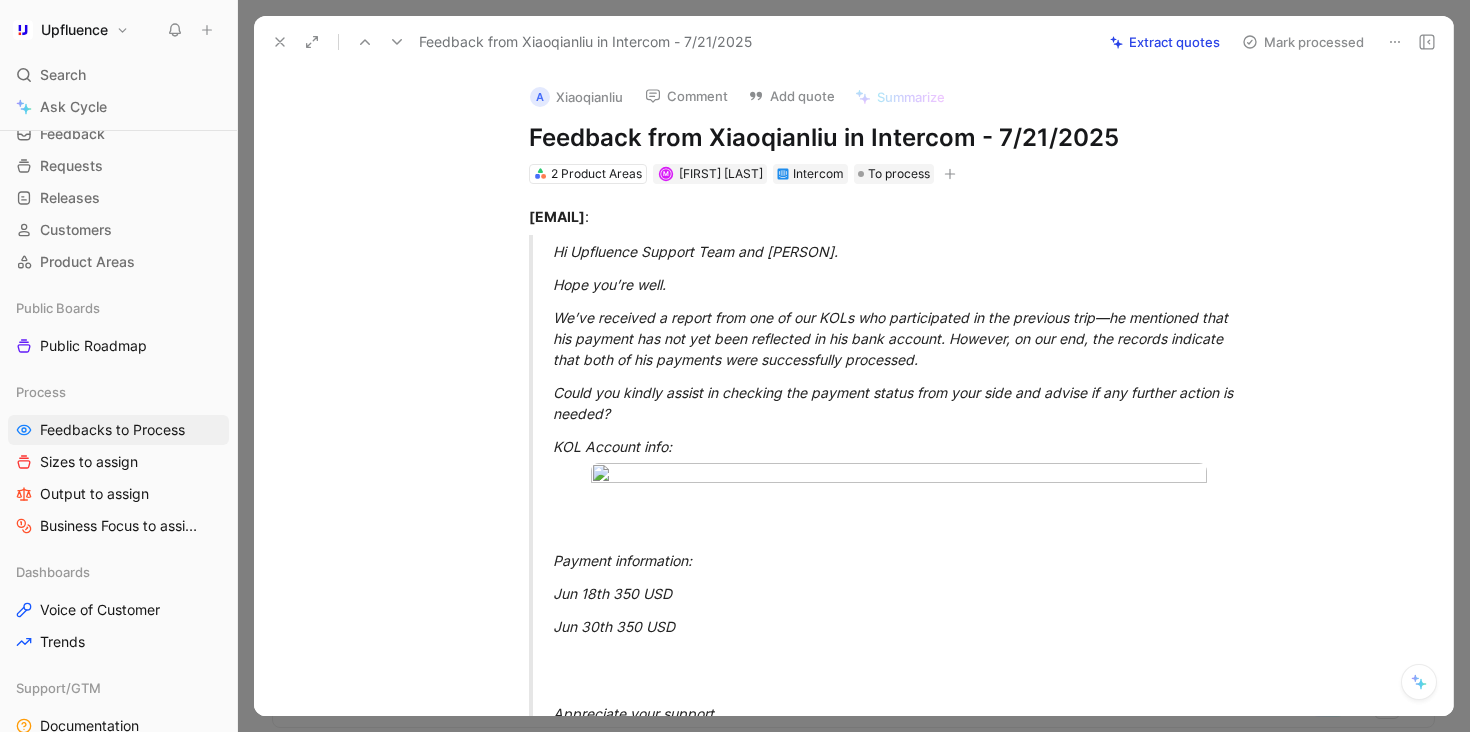 click 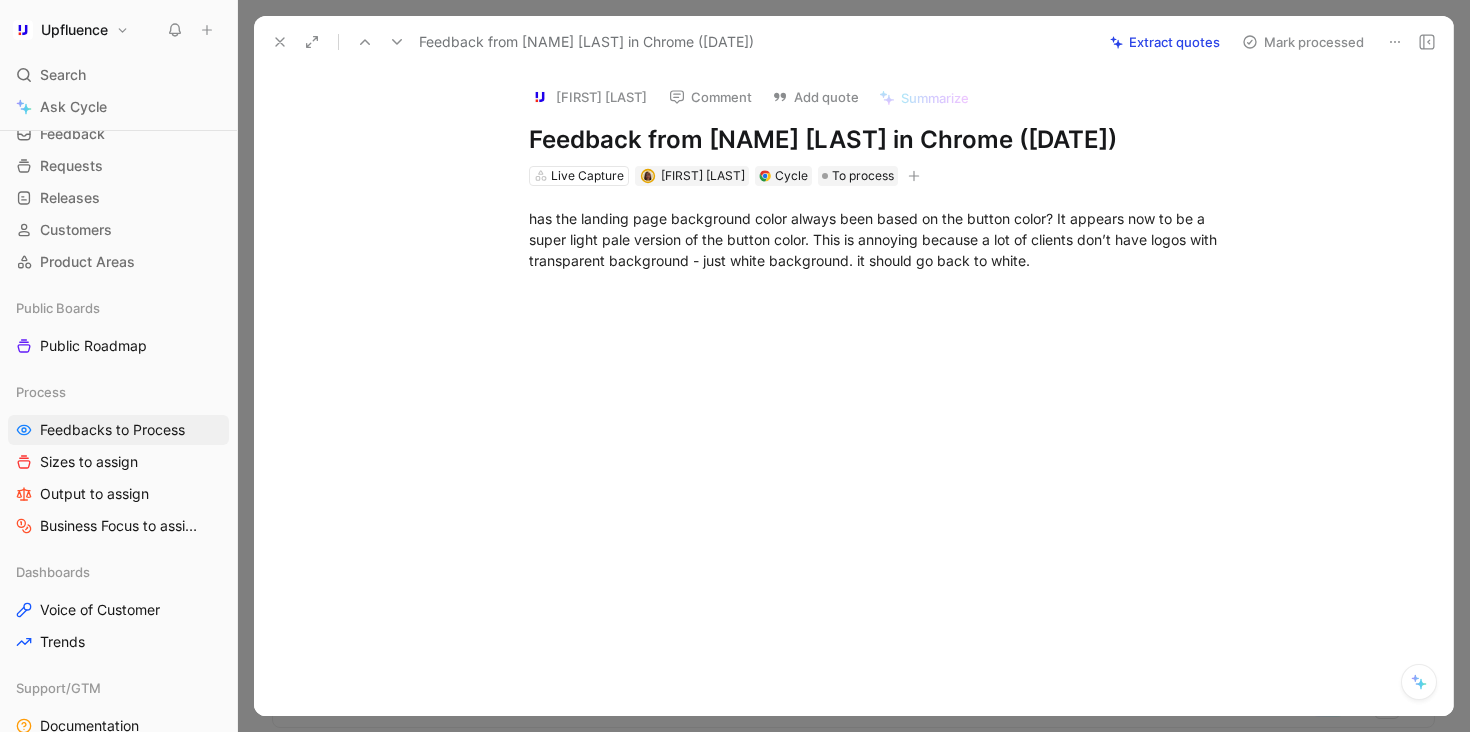 drag, startPoint x: 1098, startPoint y: 254, endPoint x: 515, endPoint y: 187, distance: 586.8373 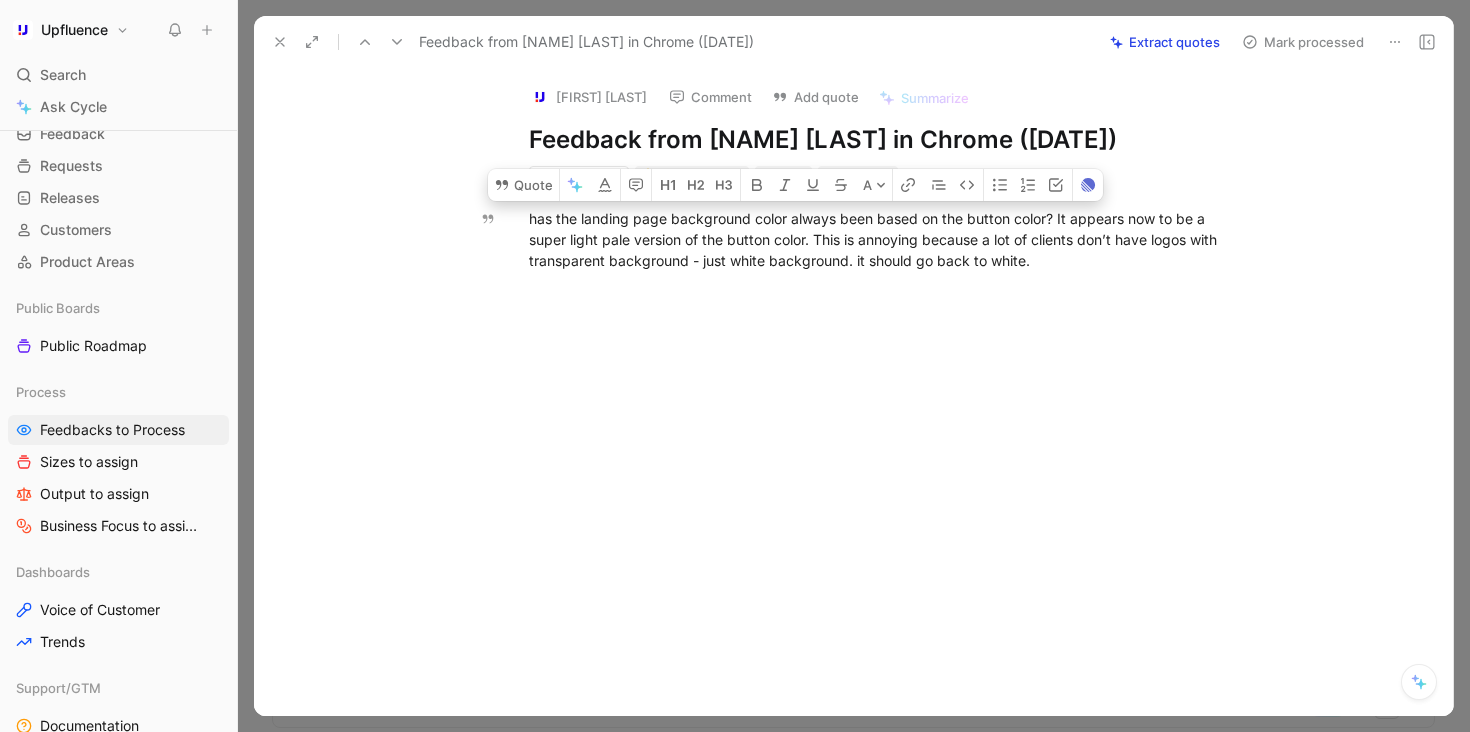 click 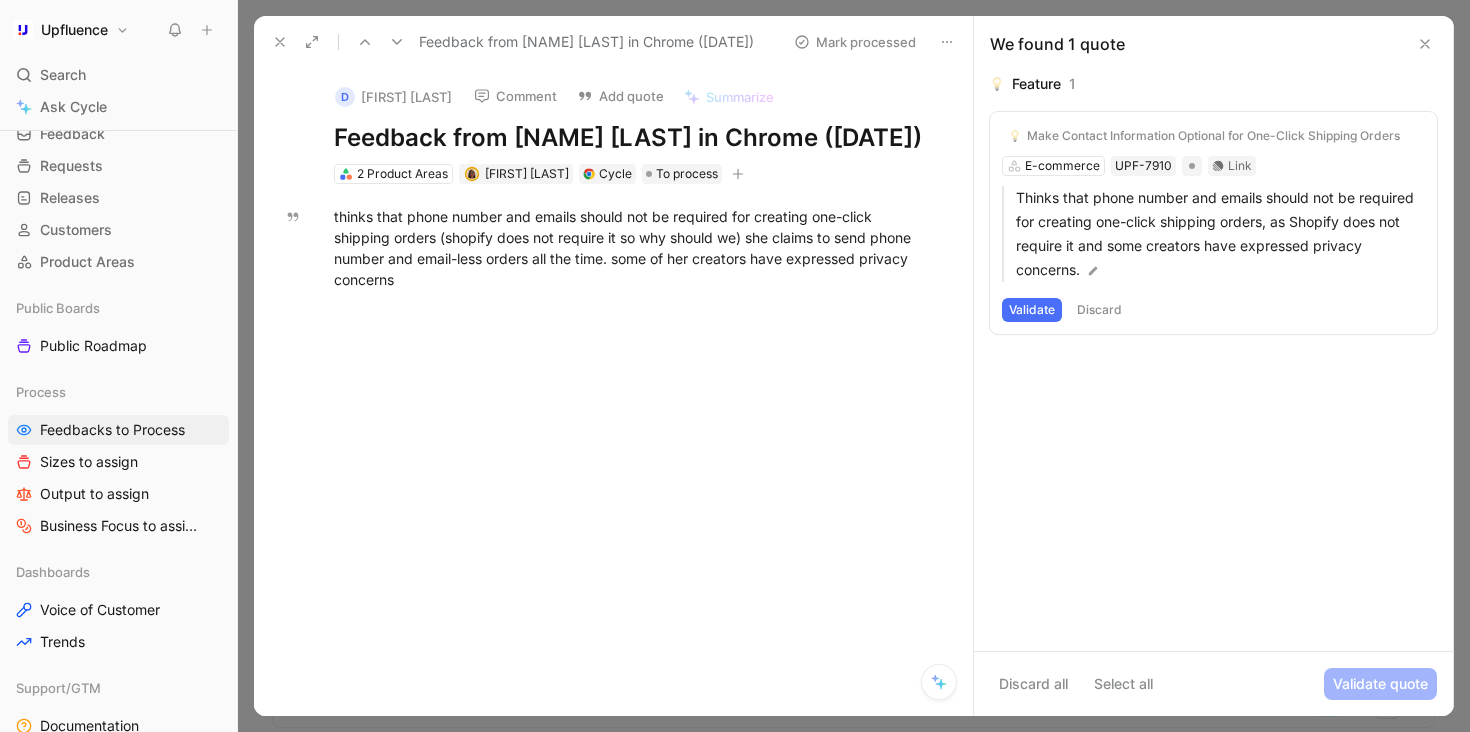 click on "Feedback from [NAME] [LAST] in Chrome ([DATE])" at bounding box center (520, 42) 